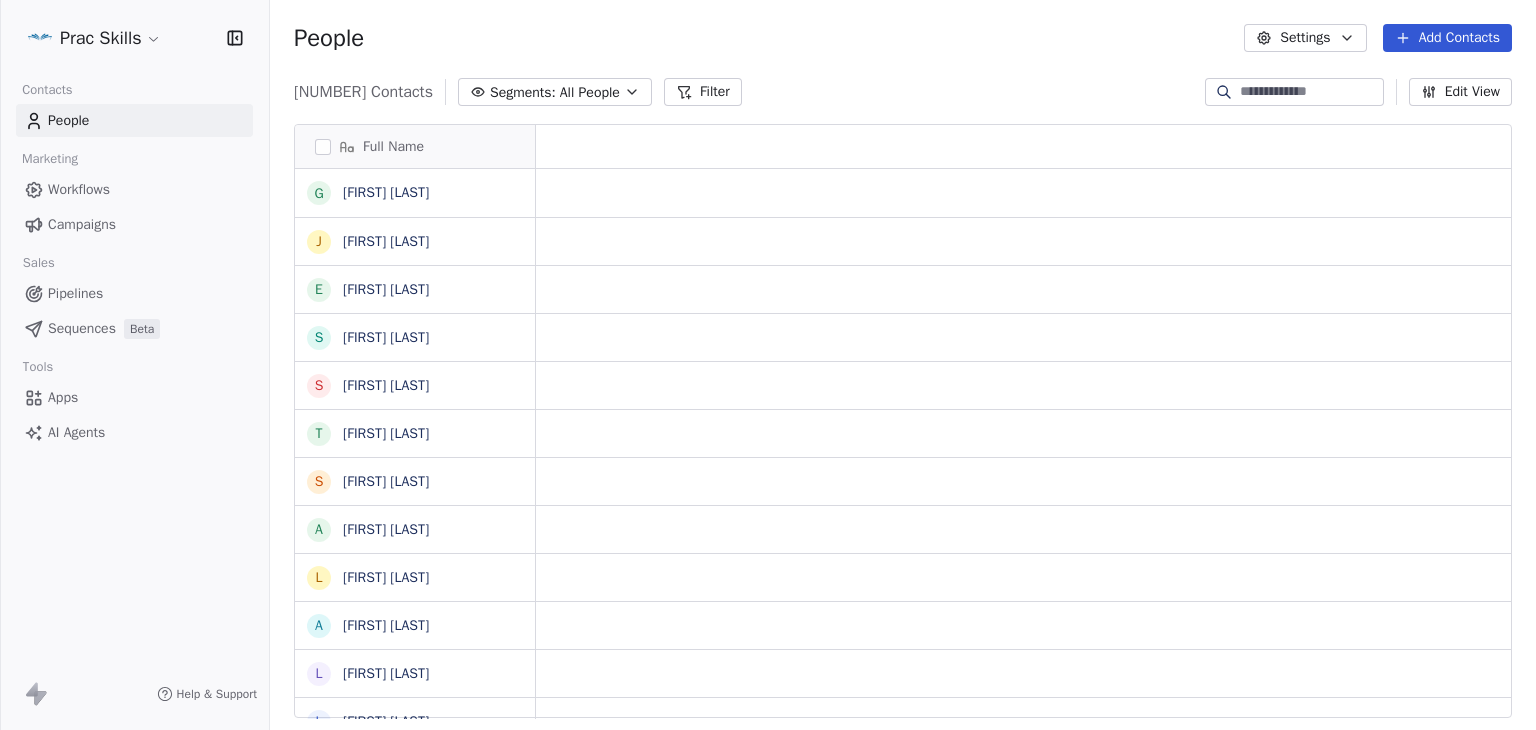scroll, scrollTop: 0, scrollLeft: 0, axis: both 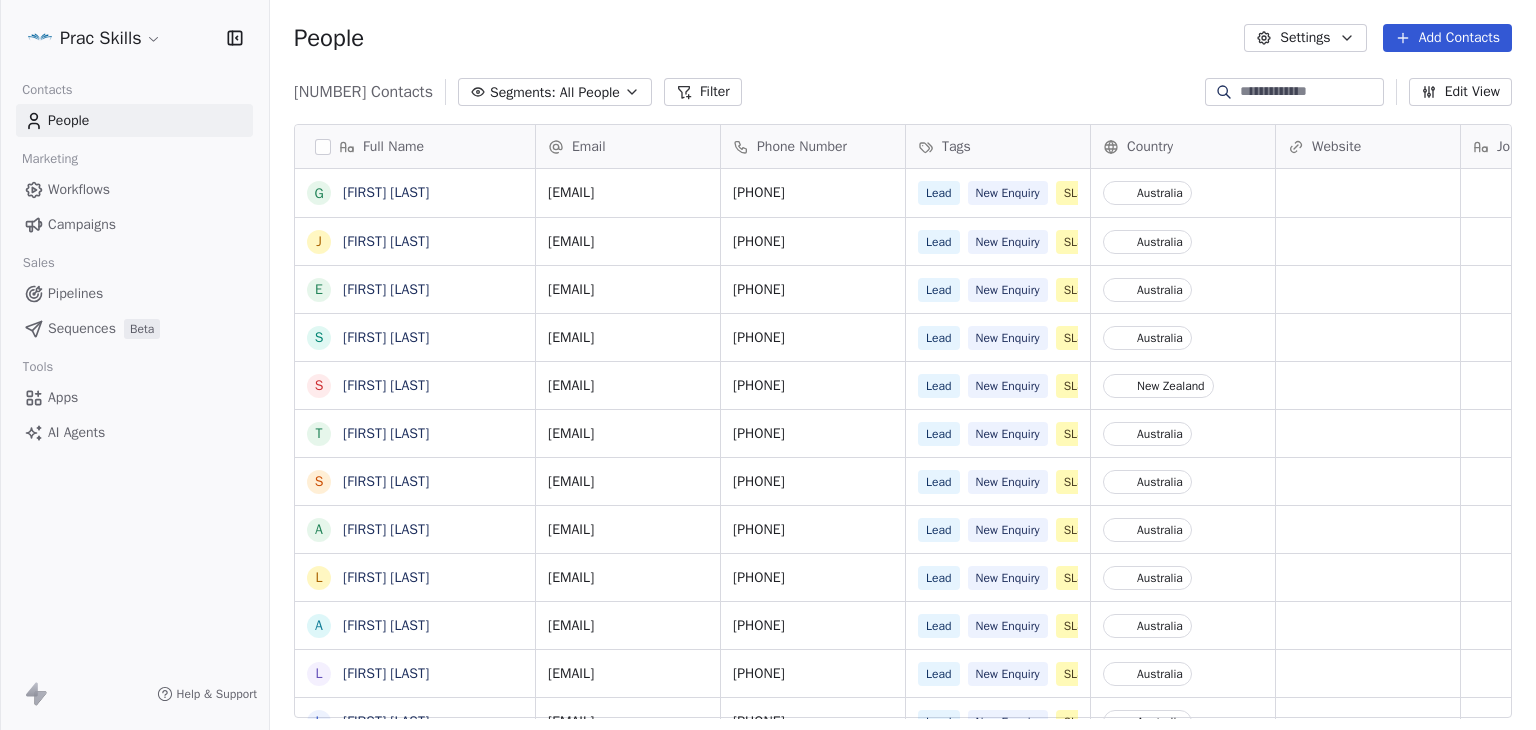 click on "Prac Skills Contacts People Marketing Workflows Campaigns Sales Pipelines Sequences Beta Tools Apps AI Agents Help & Support People Settings Add Contacts [NUMBER] Contacts Segments: All People Filter Edit View Tag Add to Sequence Export Full Name G [LAST] J [LAST] E [LAST] S [LAST] S [LAST] T [LAST] S [LAST] A [LAST] L [LAST] A [LAST] L [LAST] V [LAST] M [LAST] P [LAST] Z [LAST] B [LAST] N [LAST] J [LAST] A [LAST] W [LAST] J [LAST] N [LAST] C [LAST] K [LAST] J [LAST] B [LAST] G [LAST] L [LAST] L [LAST] V [LAST] M [LAST] I [LAST] S [LAST] K [LAST] L [LAST] email [PHONE] Lead New Enquiry SLSEQ Request SLSEQ SMS SENT Australia [EMAIL] [PHONE] Lead New Enquiry SLSEQ Request SLSEQ SMS SENT Lead" at bounding box center [768, 365] 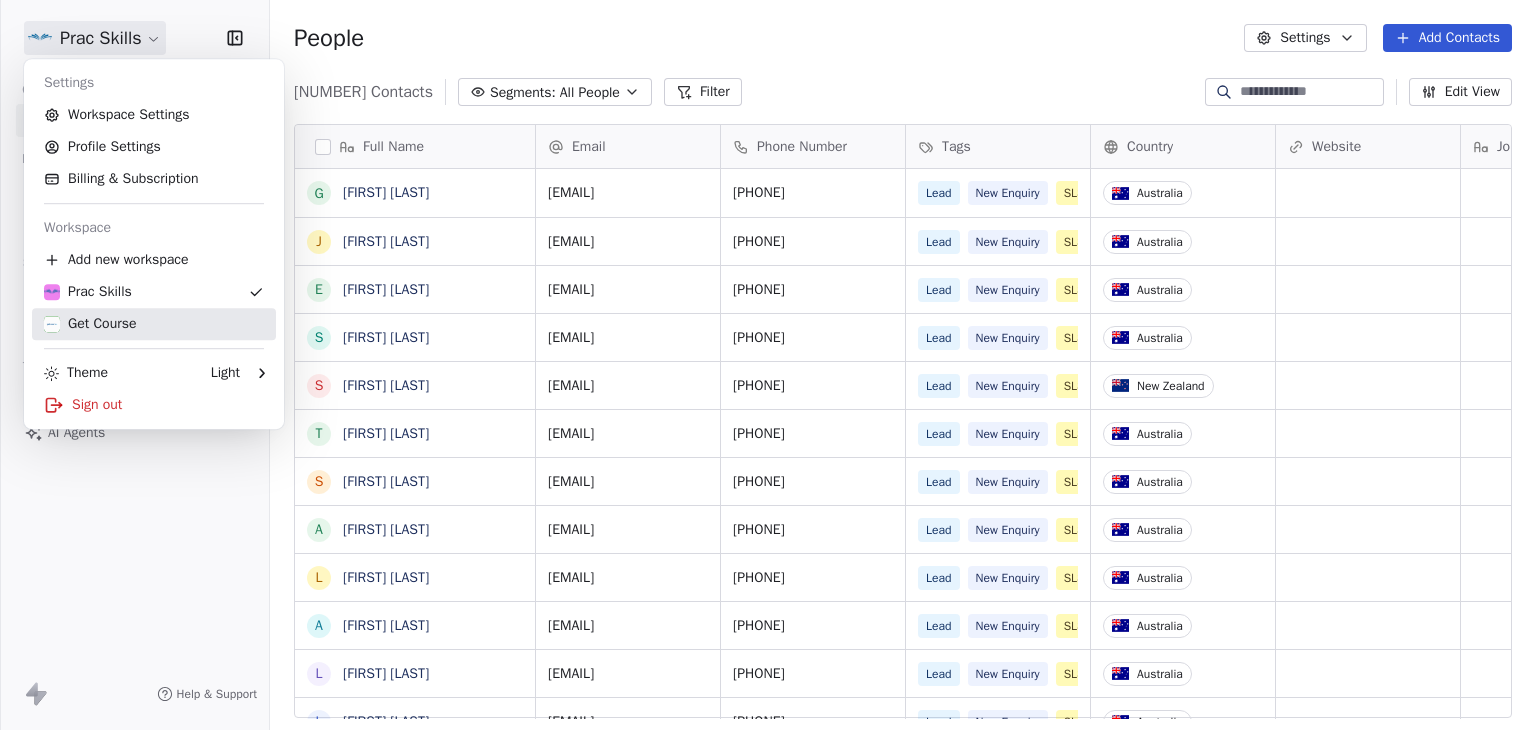 click on "Get Course" at bounding box center [90, 324] 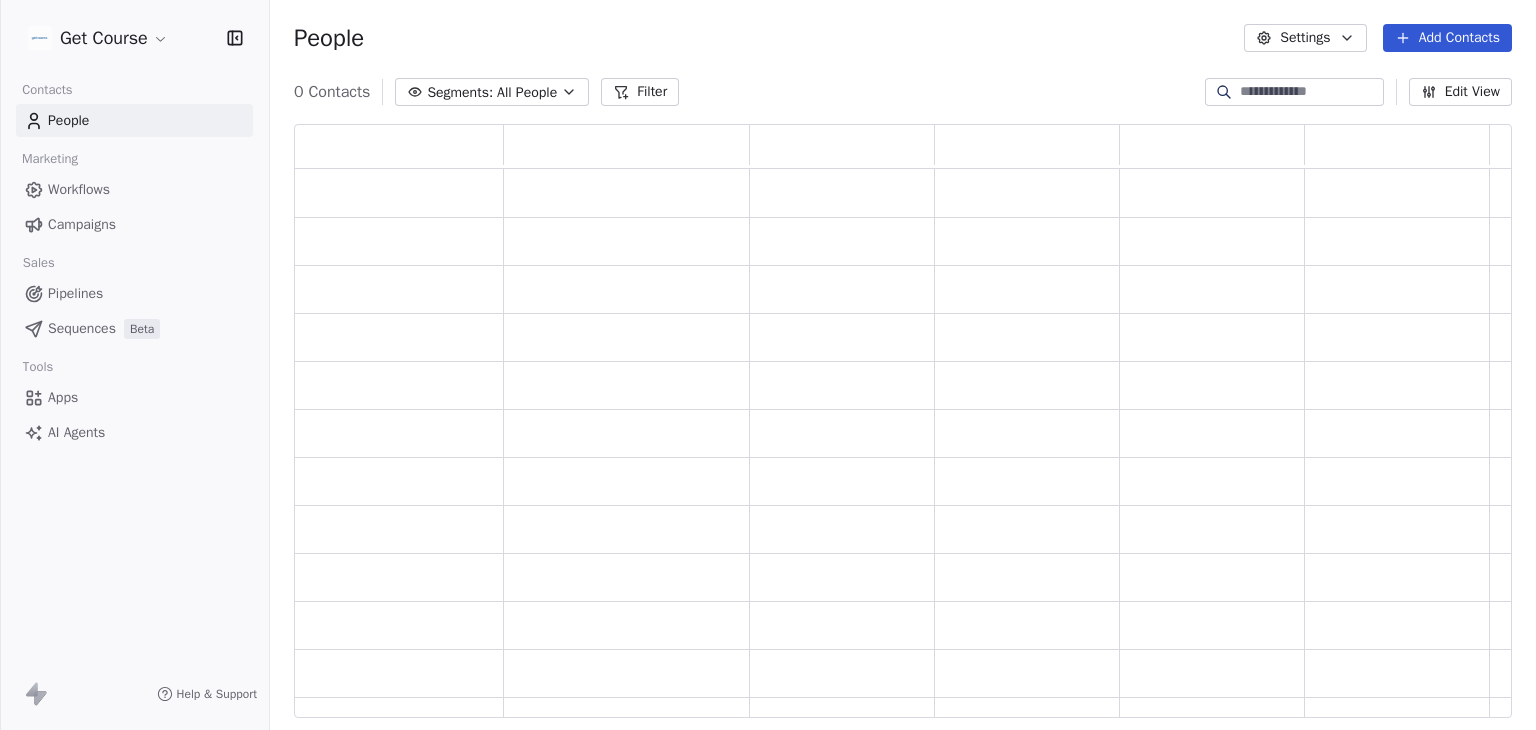 scroll, scrollTop: 16, scrollLeft: 16, axis: both 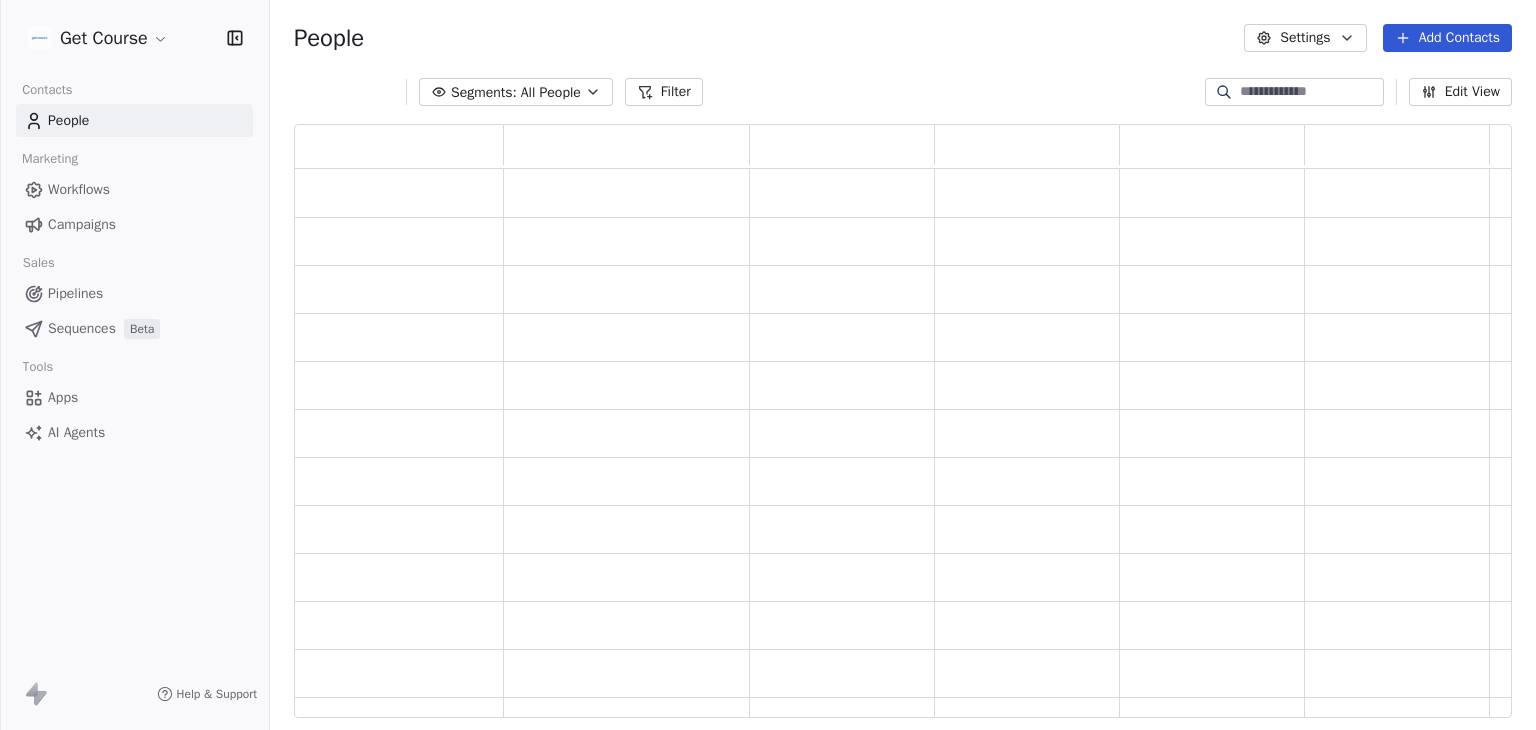 click on "Campaigns" at bounding box center (82, 224) 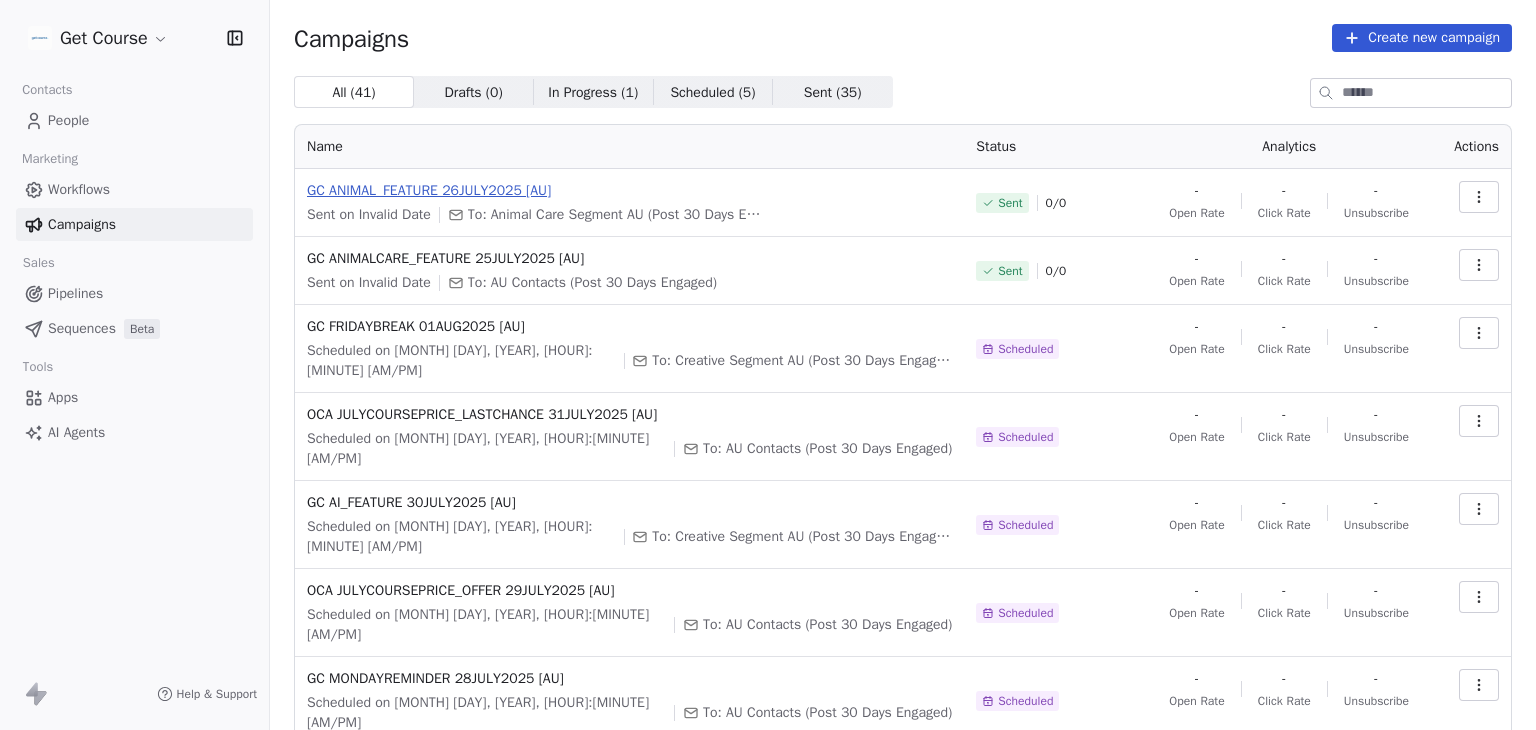click on "GC ANIMAL_FEATURE 26JULY2025 [AU]" at bounding box center [629, 191] 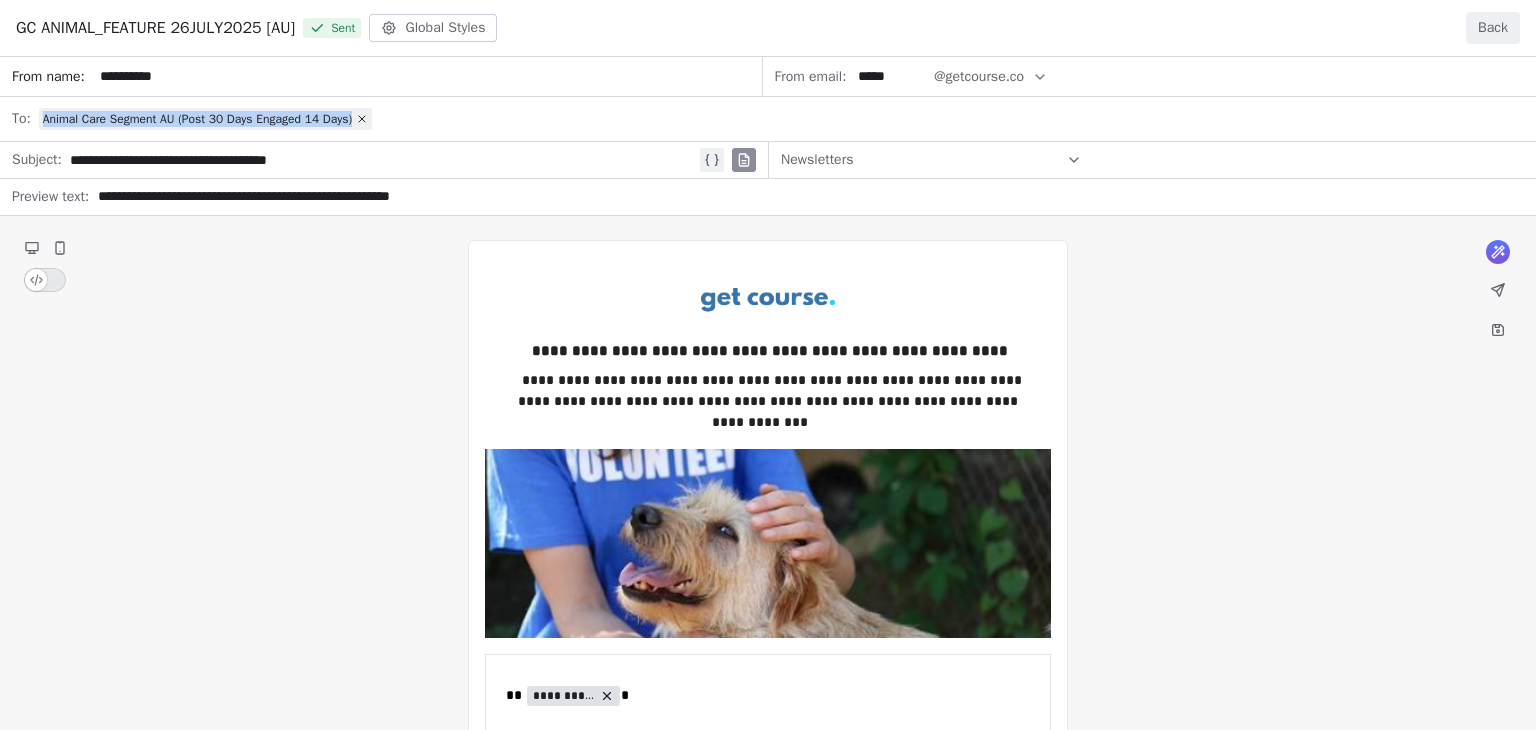 drag, startPoint x: 436, startPoint y: 125, endPoint x: 36, endPoint y: 129, distance: 400.02 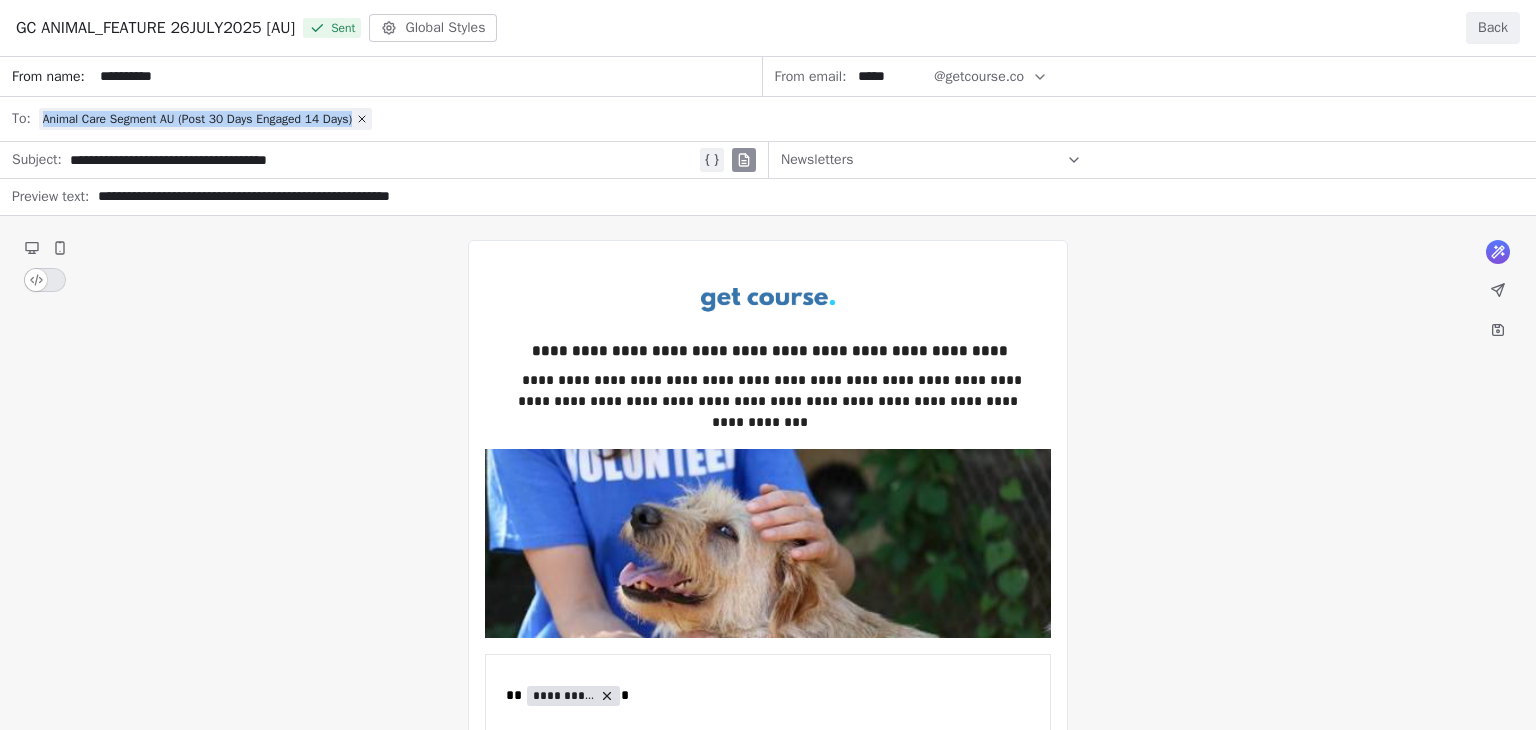 click on "**********" at bounding box center (768, 1219) 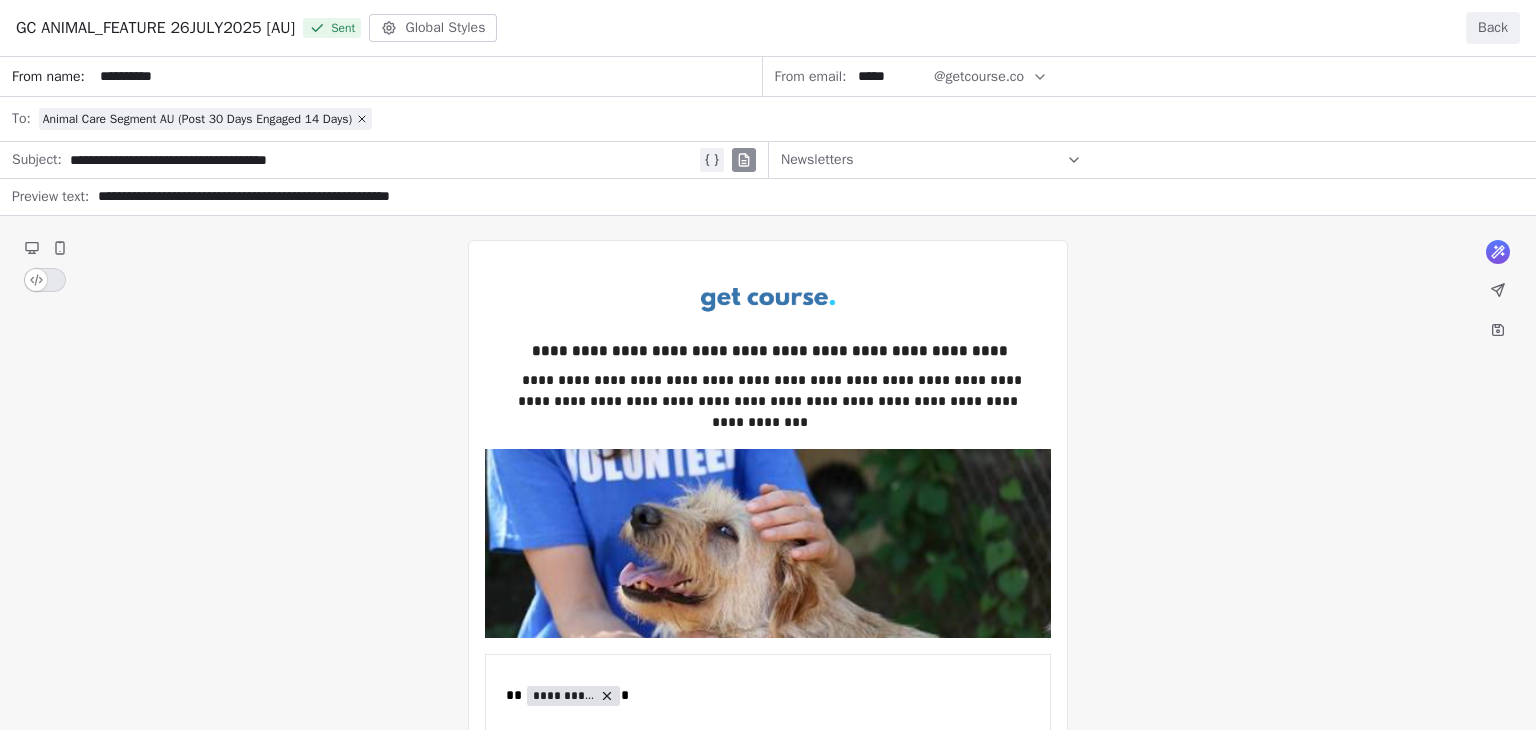 drag, startPoint x: 256, startPoint y: 358, endPoint x: 266, endPoint y: 350, distance: 12.806249 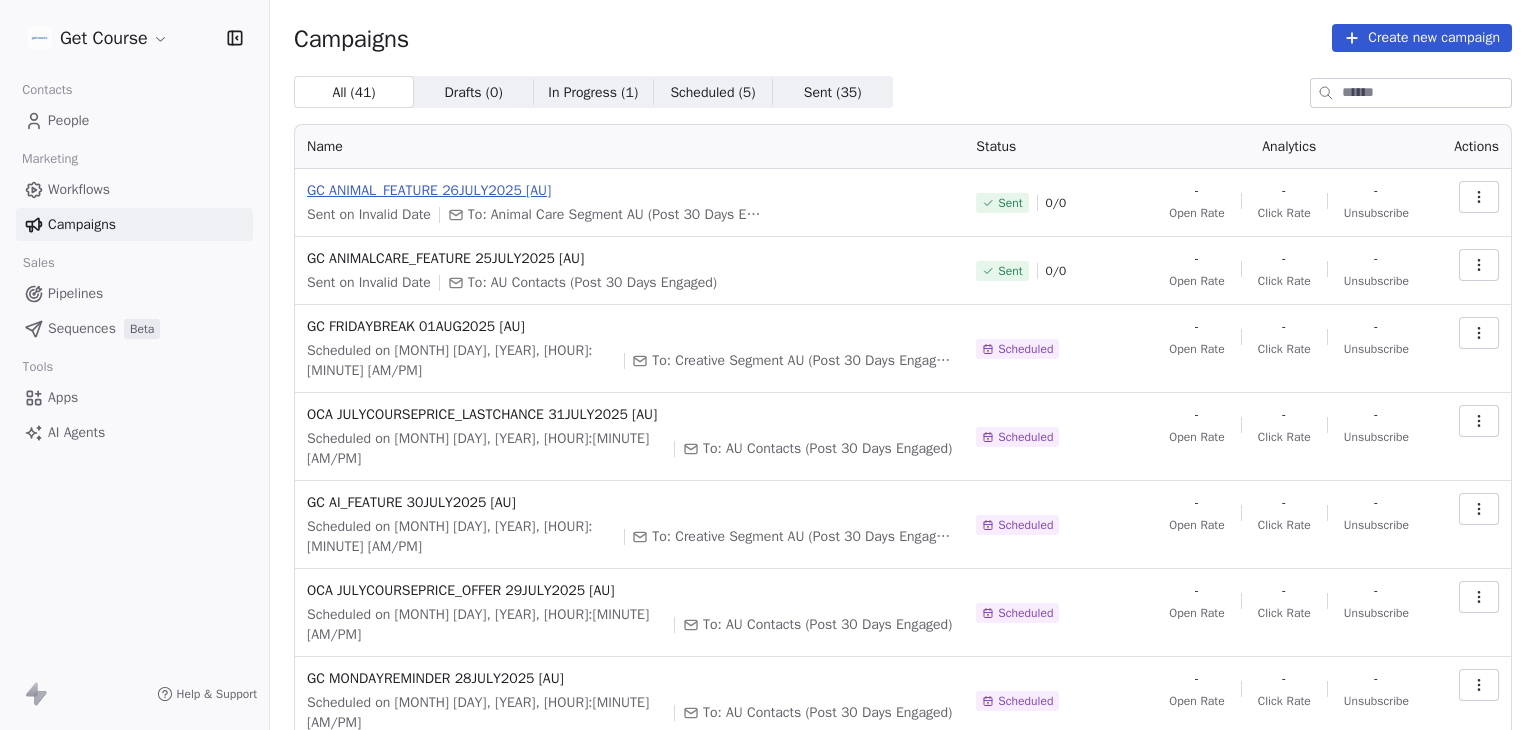click on "GC ANIMAL_FEATURE 26JULY2025 [AU]" at bounding box center [629, 191] 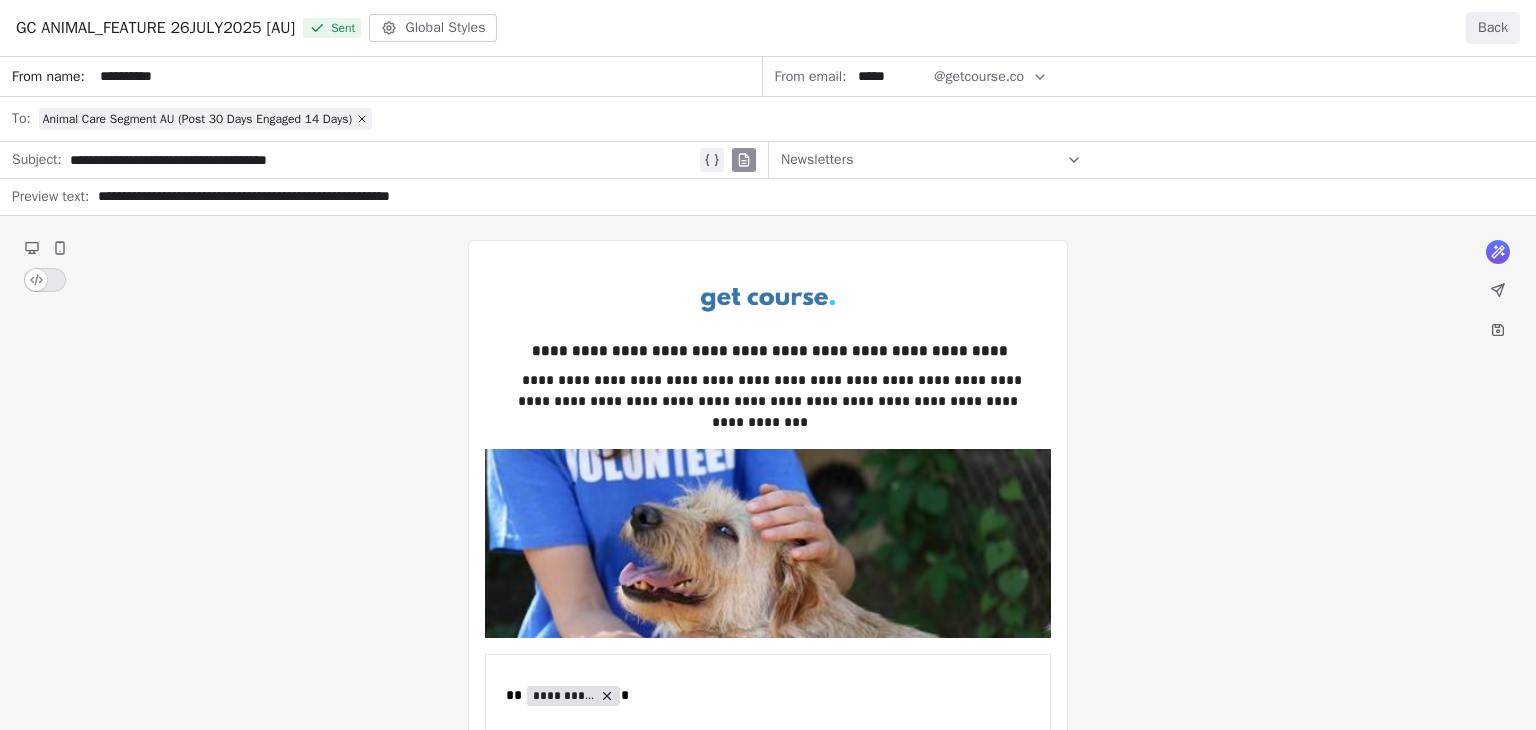 click on "Back" at bounding box center (1493, 28) 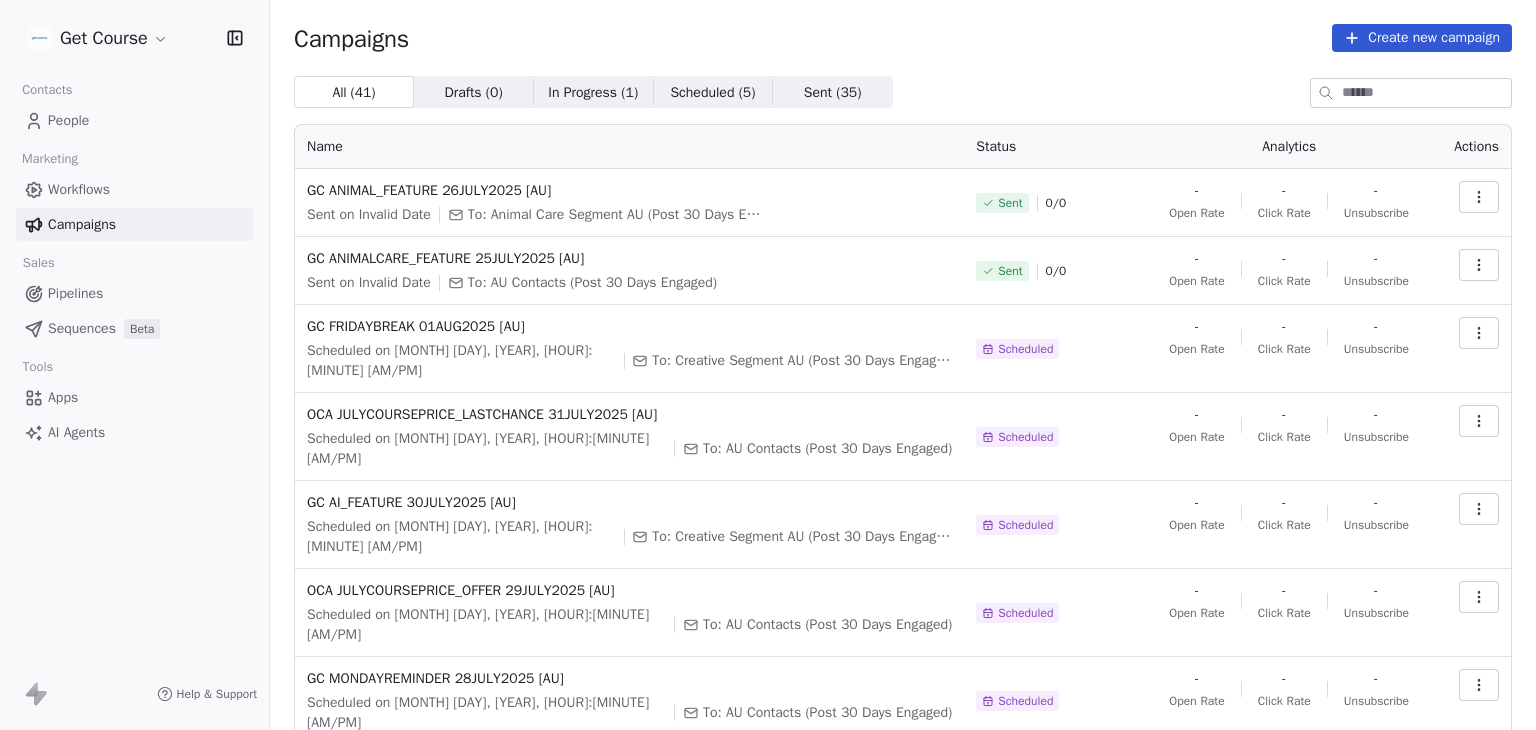 click on "People" at bounding box center [68, 120] 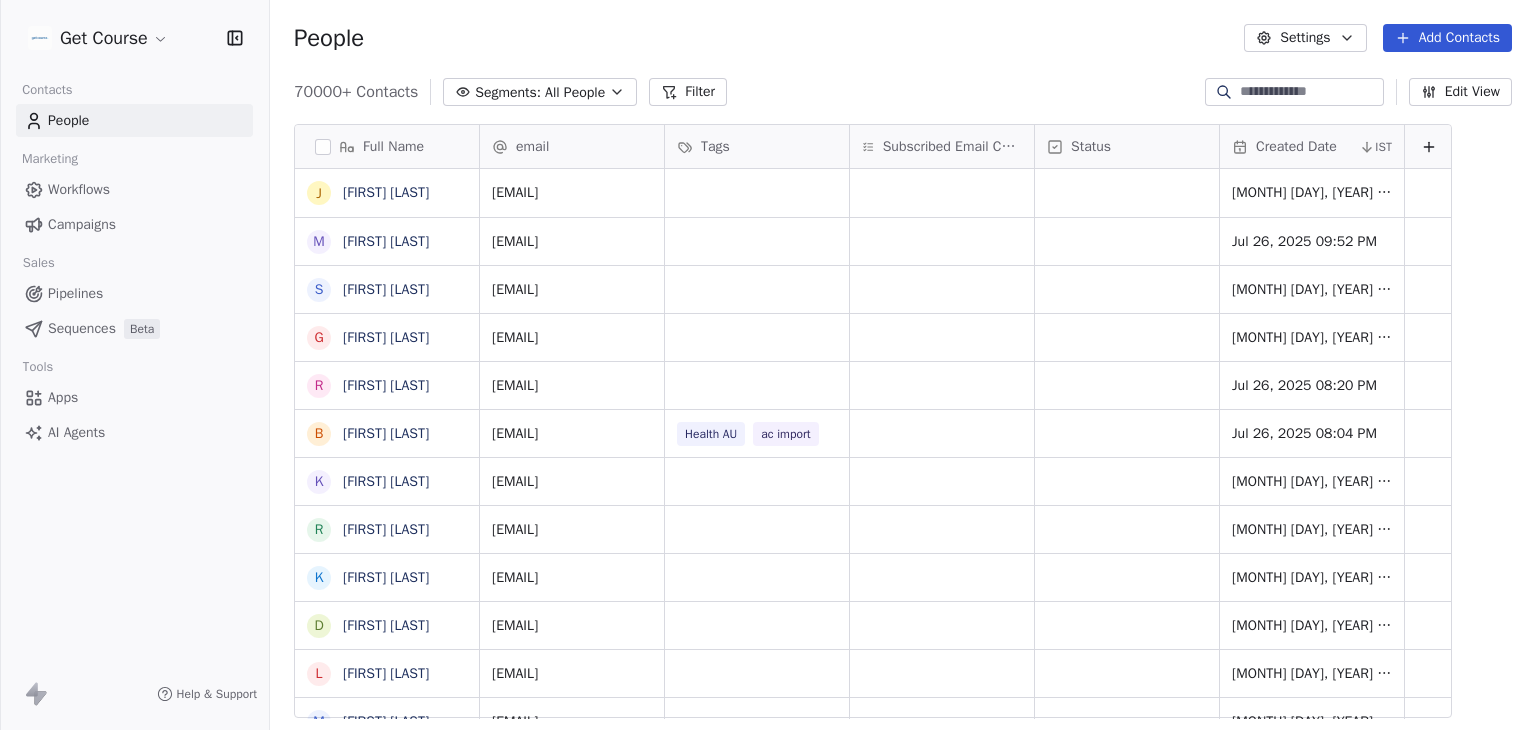 scroll, scrollTop: 16, scrollLeft: 16, axis: both 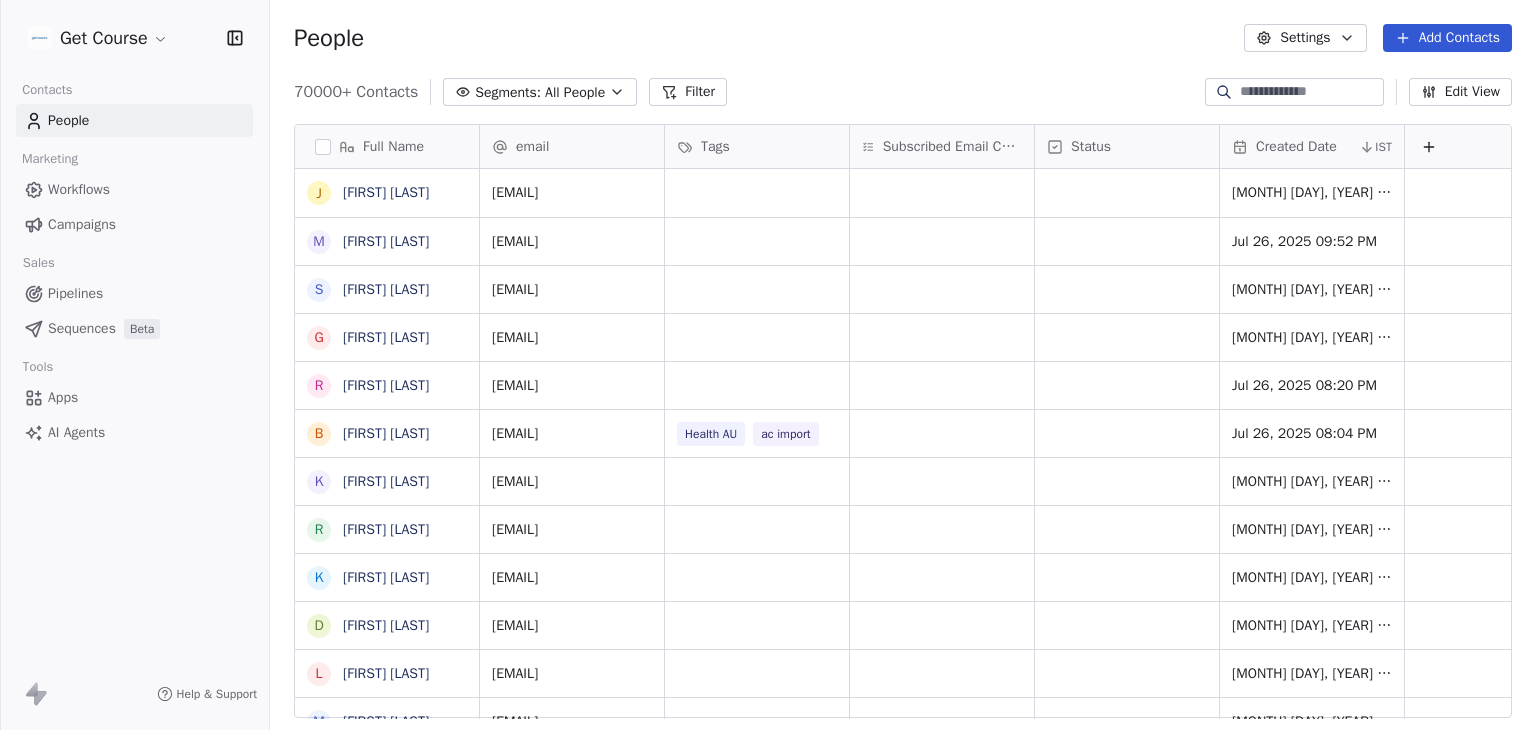click on "Full Name J [FIRST] [LAST] M [FIRST] [LAST] S [FIRST] [LAST] G [FIRST] [LAST] R [FIRST] [LAST] B [FIRST] [LAST] K [FIRST] [LAST] R [FIRST] [LAST] K [FIRST] [LAST] D [FIRST] [LAST] L [FIRST] [LAST] M [FIRST] [LAST] J [FIRST] [LAST] D [FIRST] [LAST] K [FIRST] [LAST] H [FIRST] [LAST] A [FIRST] [LAST] M [FIRST] [LAST] D [FIRST] [LAST] M [FIRST] [LAST] S [FIRST] [LAST] M [FIRST] [LAST] S [FIRST] [LAST] A [FIRST] [LAST] T [FIRST] [LAST] K [FIRST] [LAST] K [FIRST] [LAST] T [FIRST] [LAST] C [FIRST] [LAST] R [FIRST] [LAST] email Tags Subscribed Email Categories Status Created Date IST [EMAIL] [MONTH] [DAY], [YEAR] [HOUR]:[MINUTE] [AM/PM] [EMAIL] [MONTH] [DAY], [YEAR] [HOUR]:[MINUTE] [AM/PM] [EMAIL] [MONTH] [DAY], [YEAR] [HOUR]:[MINUTE] [AM/PM] [EMAIL] [MONTH] [DAY], [YEAR] [HOUR]:[MINUTE] [AM/PM] [EMAIL] [MONTH] [DAY], [YEAR] [HOUR]:[MINUTE] [AM/PM] [EMAIL] Health AU ac import [MONTH] [DAY], [YEAR] [HOUR]:[MINUTE] [AM/PM] [EMAIL] [MONTH] [DAY], [YEAR] [HOUR]:[MINUTE] [AM/PM] ac import" at bounding box center [903, 429] 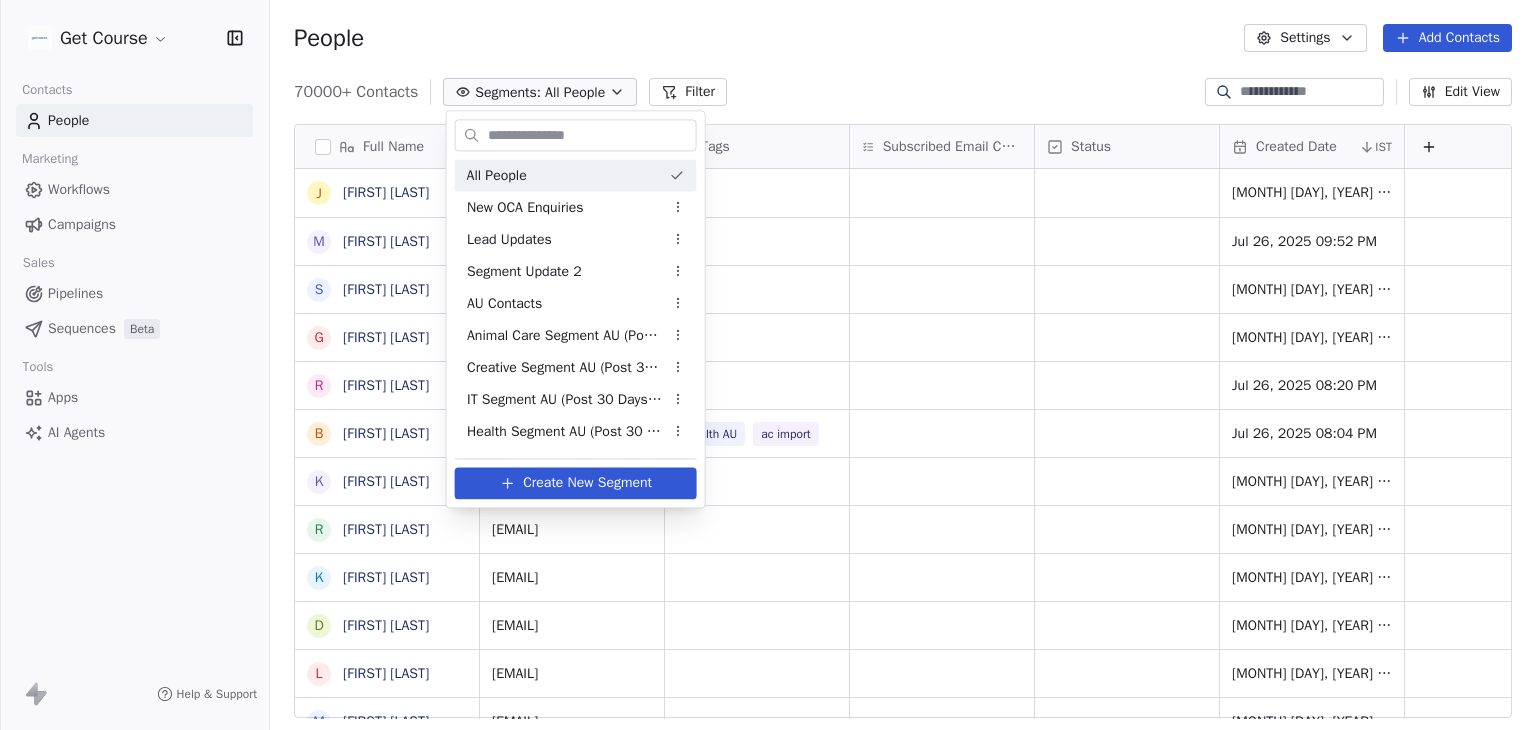 click at bounding box center [590, 135] 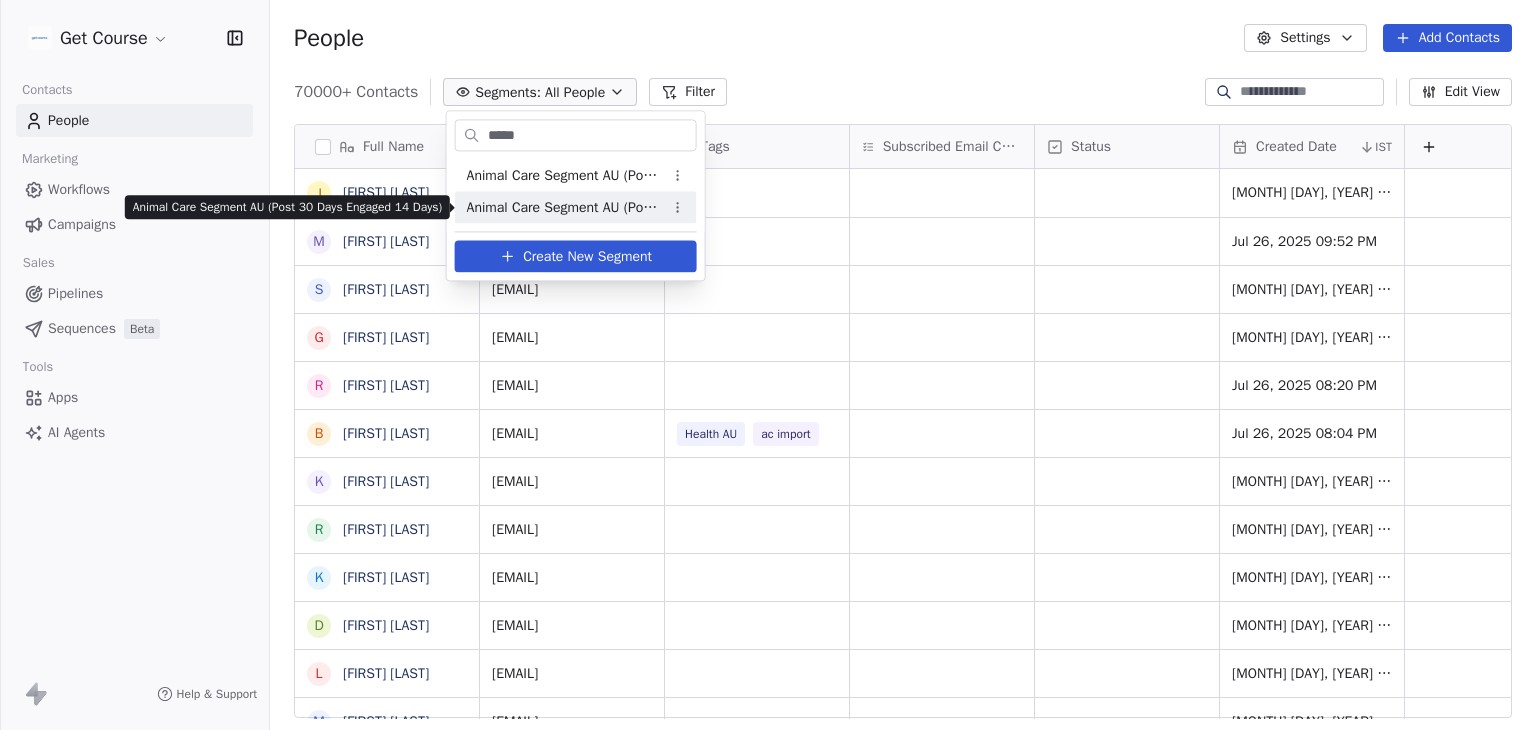 type on "*****" 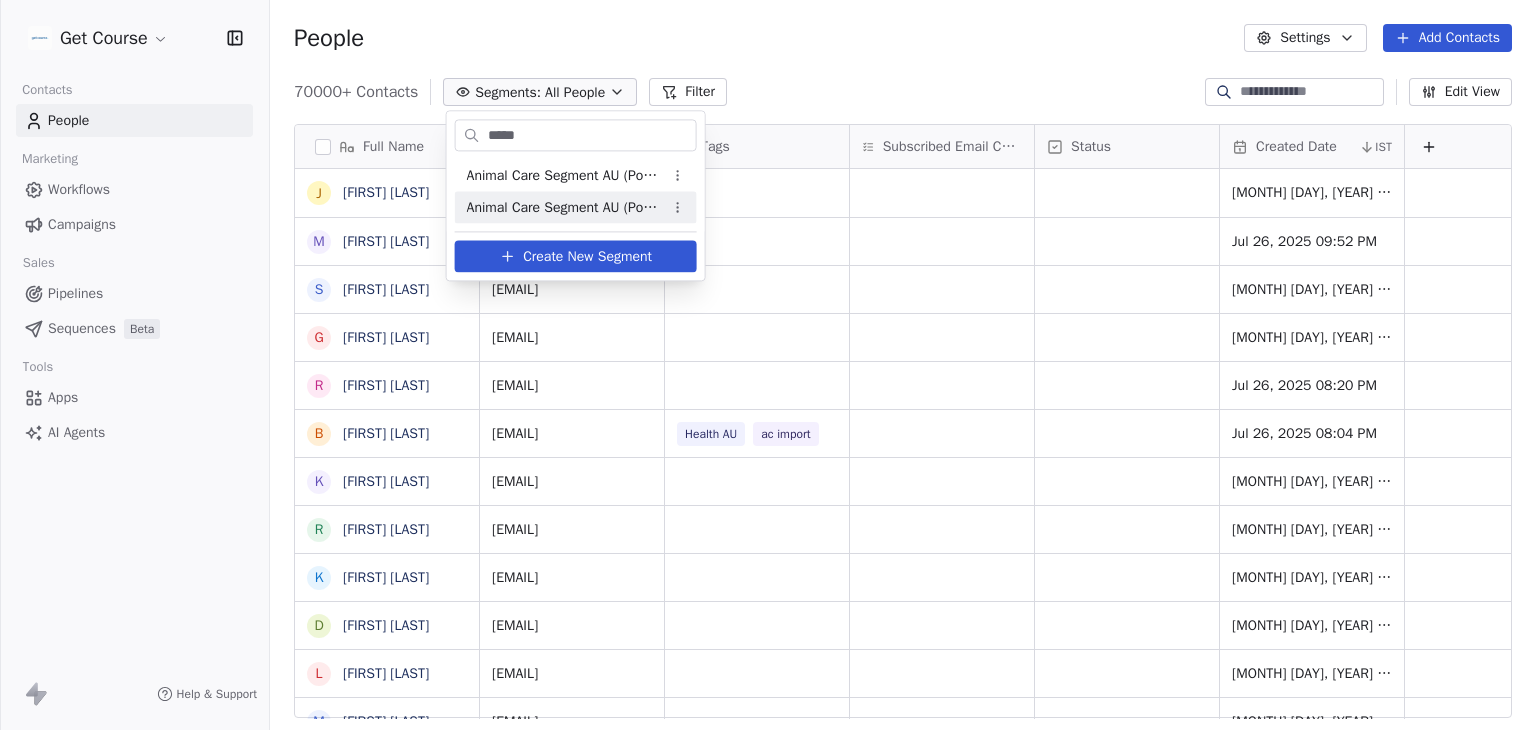 click on "Animal Care Segment AU (Post 30 Days Engaged 14 Days)" at bounding box center (565, 207) 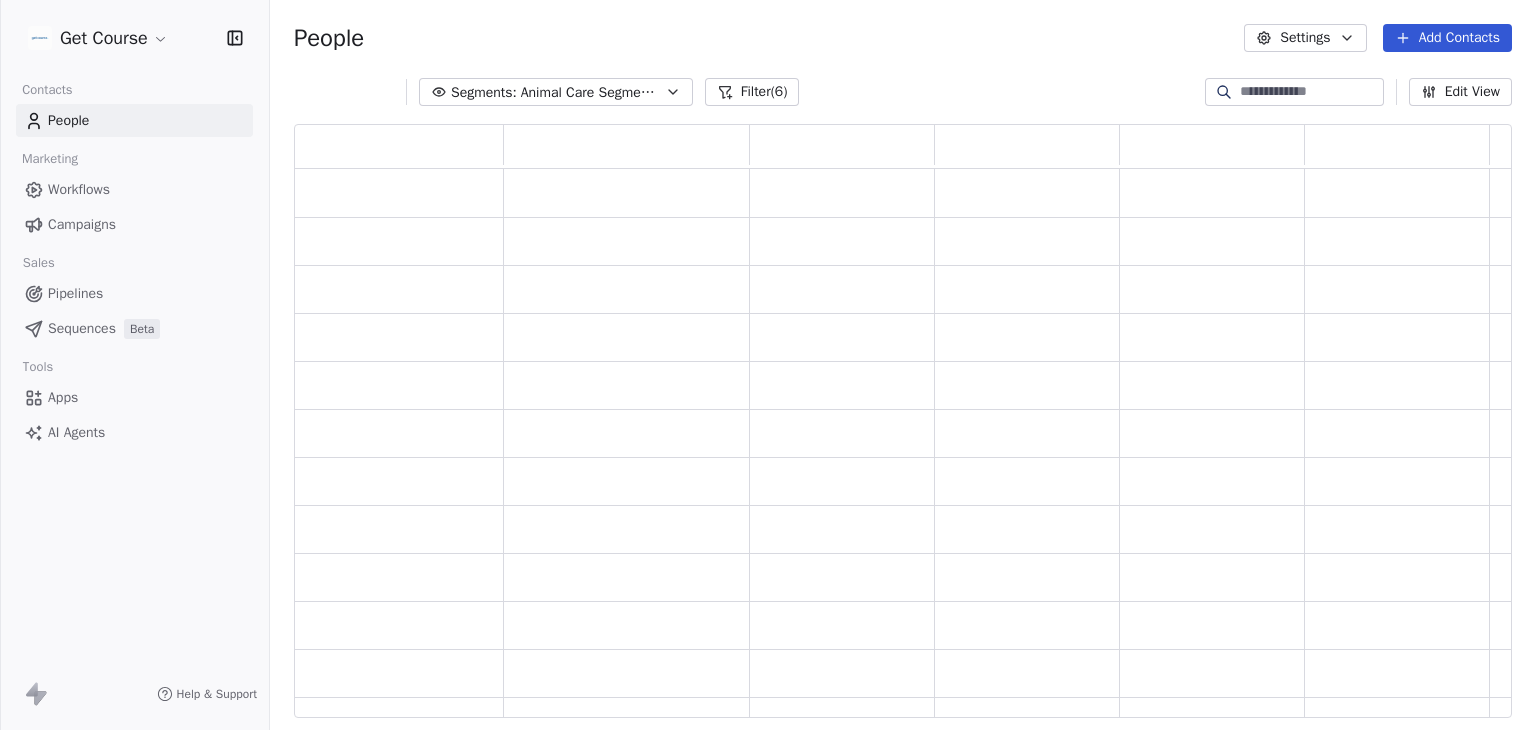 scroll, scrollTop: 16, scrollLeft: 16, axis: both 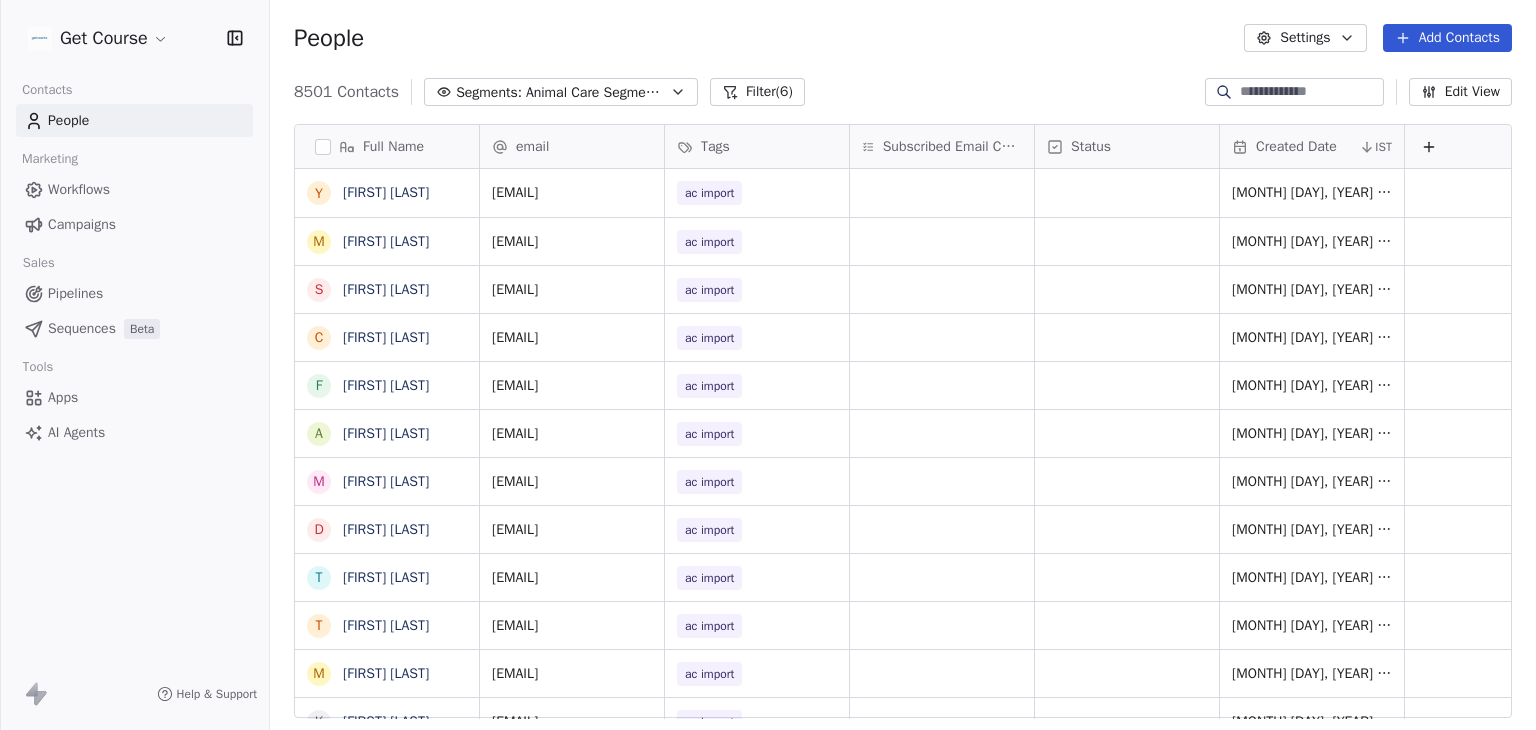 click on "Filter  (6)" at bounding box center [757, 92] 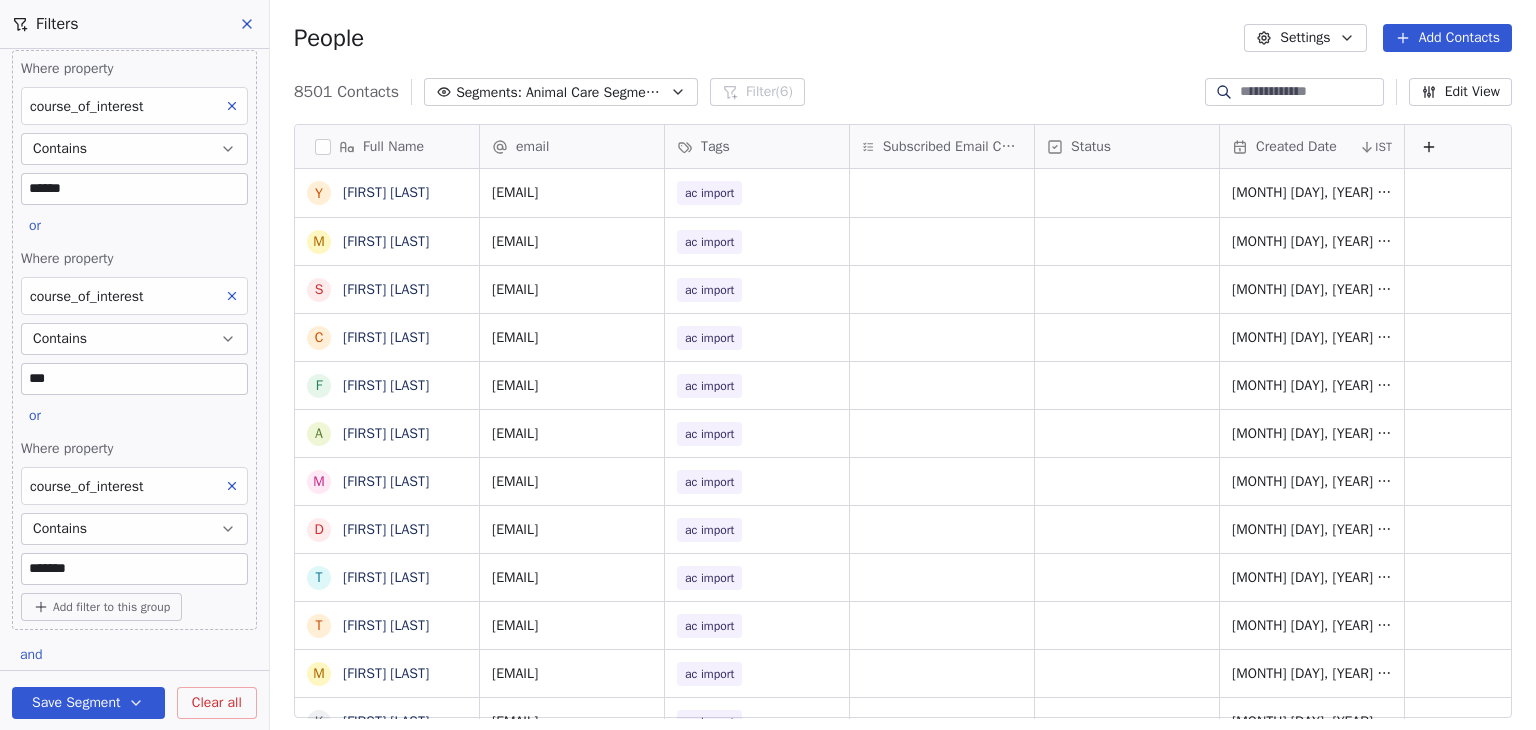 scroll, scrollTop: 0, scrollLeft: 0, axis: both 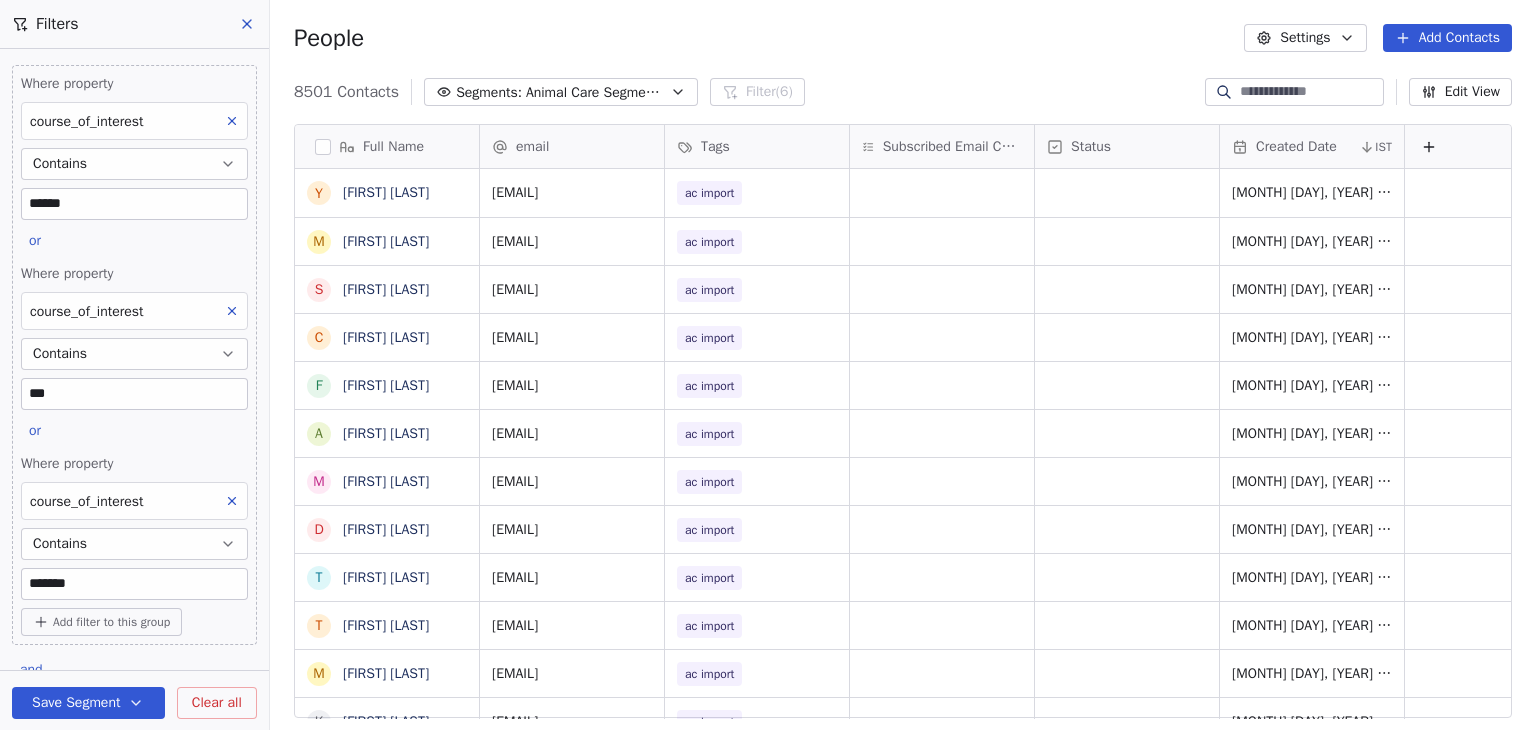 click at bounding box center [248, 24] 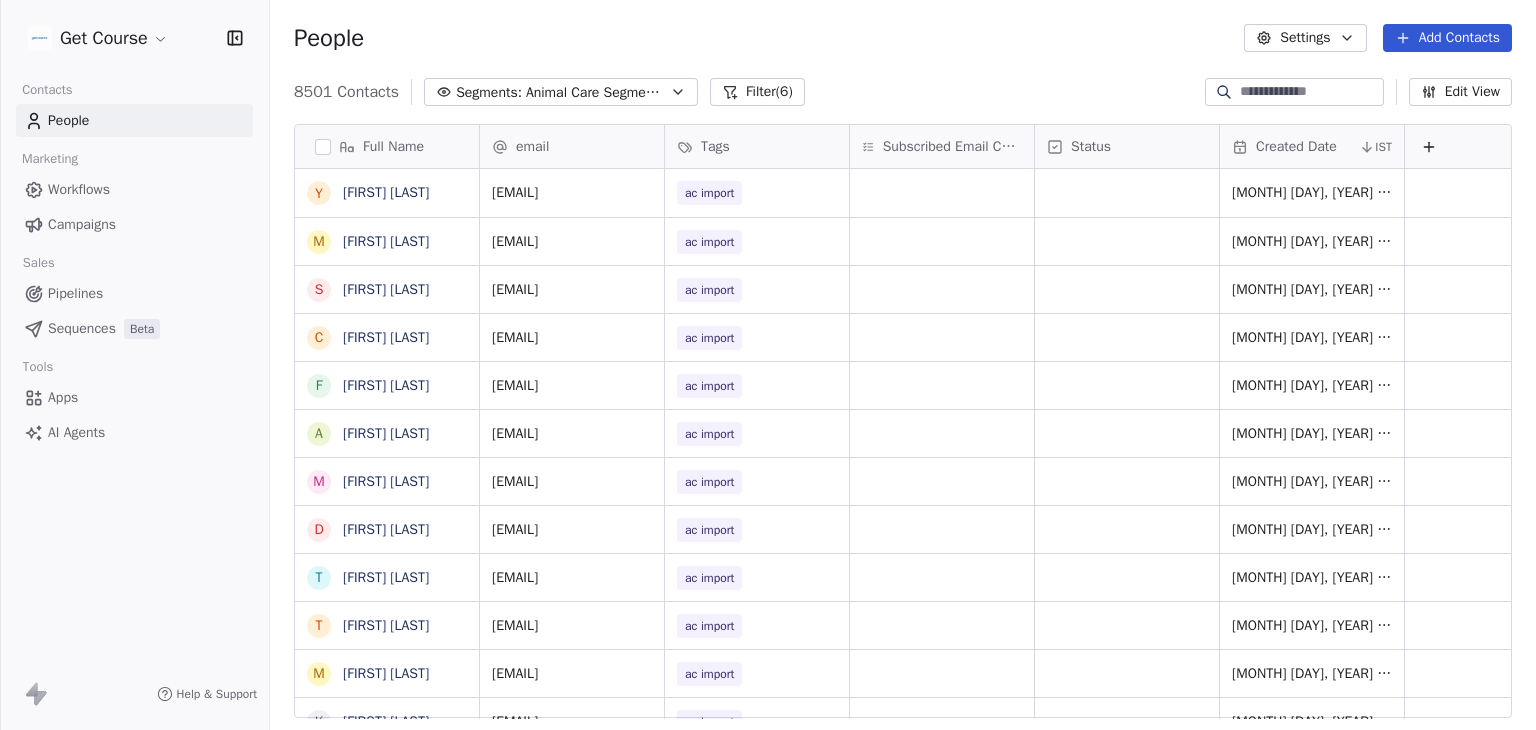 click on "Get Course Contacts People Marketing Workflows Campaigns Sales Pipelines Sequences Beta Tools Apps AI Agents Help & Support People Settings Add Contacts [NUMBER] Contacts Segments: Animal Care Segment AU (Post 30 Days Engaged 14 Days) Filter (6) Edit View Tag Add to Sequence Export Full Name Y [LAST] M [LAST] S [LAST] C [LAST] F [LAST] A [LAST] M [LAST] D [LAST] T [LAST] T [LAST] M [LAST] K [LAST] K [LAST] C [LAST] M [LAST] M [LAST] M [LAST] B [LAST] C [LAST] H [LAST] K [LAST] S [LAST] G [LAST] L [LAST] V [LAST] I [LAST] S [LAST] K [LAST] L [LAST] email Tags Subscribed Email Categories Status Created Date IST [EMAIL] ac import [MONTH] [DAY], [YEAR] [HOUR]:[MINUTE] [AM/PM] [EMAIL] ac import [MONTH] [DAY], [YEAR] [HOUR]:[MINUTE] [AM/PM] [EMAIL] ac import" at bounding box center [768, 365] 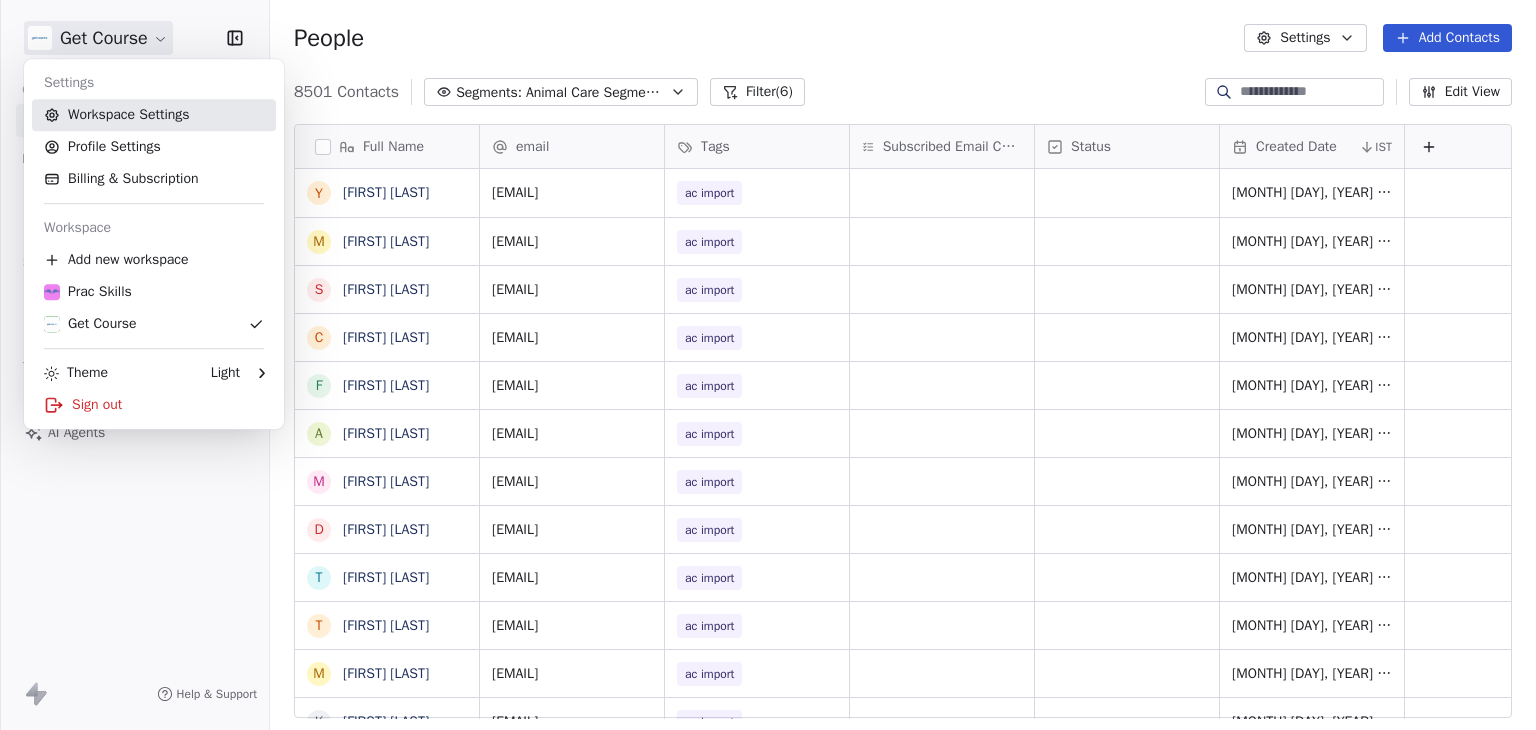 click on "Workspace Settings" at bounding box center (154, 115) 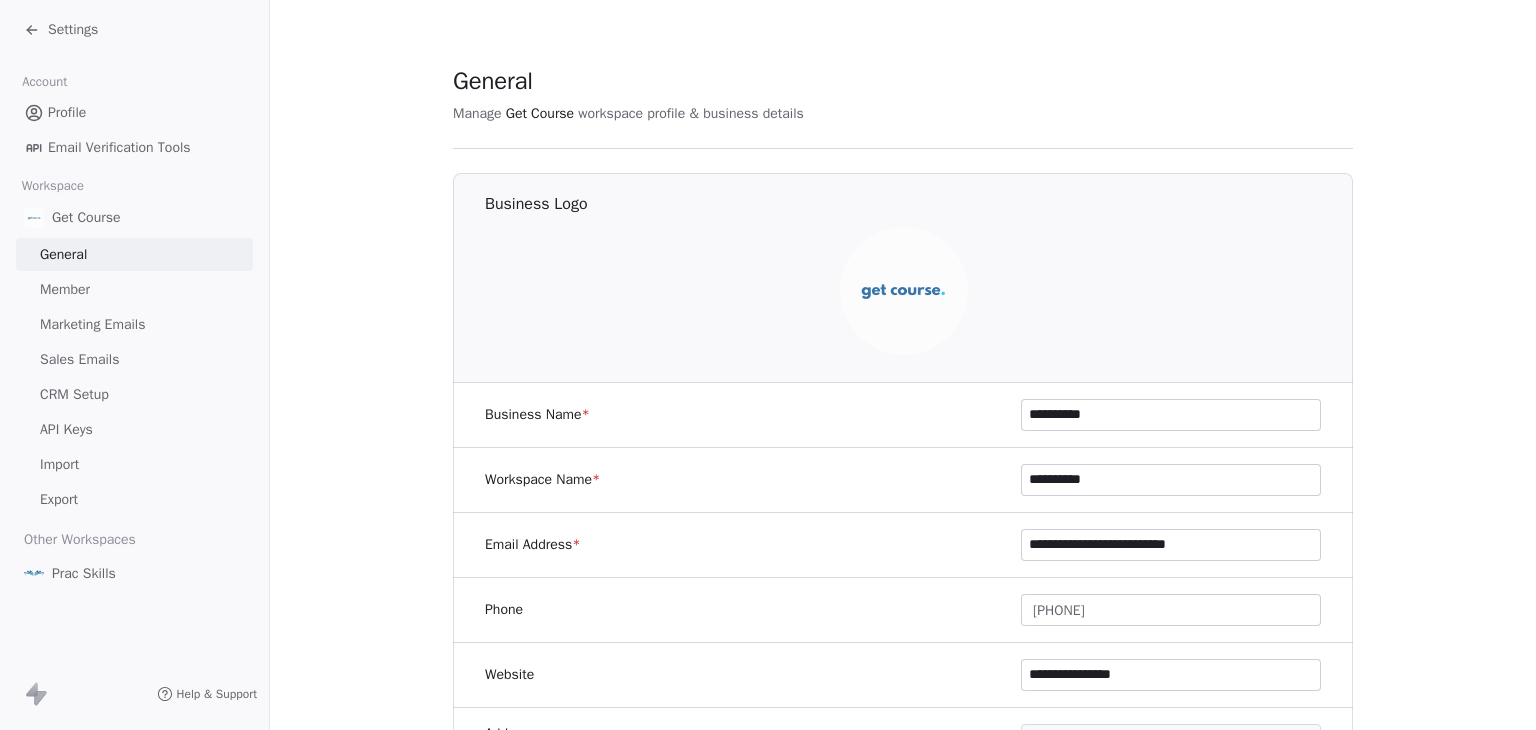 click on "Marketing Emails" at bounding box center (92, 324) 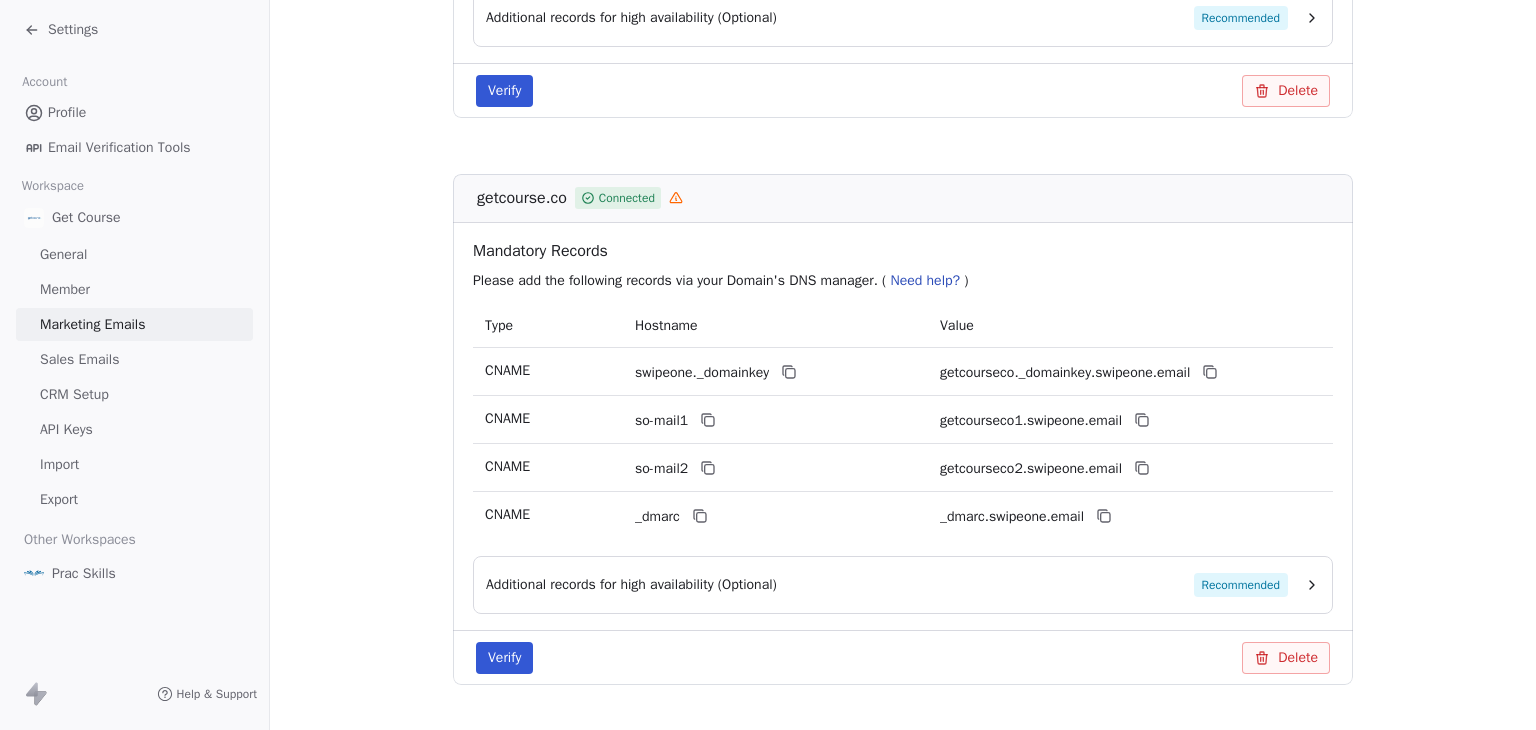 scroll, scrollTop: 1383, scrollLeft: 0, axis: vertical 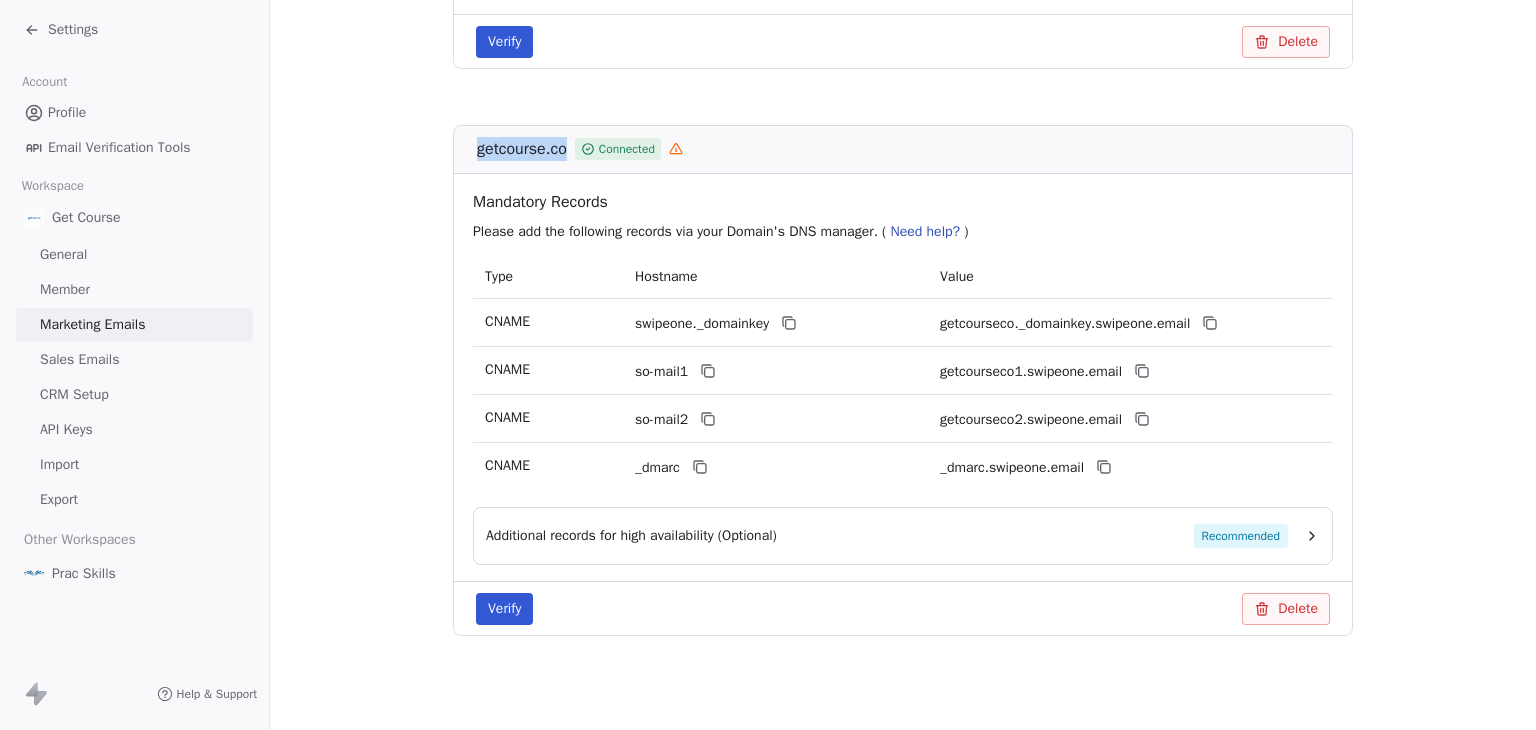 drag, startPoint x: 467, startPoint y: 145, endPoint x: 568, endPoint y: 161, distance: 102.259476 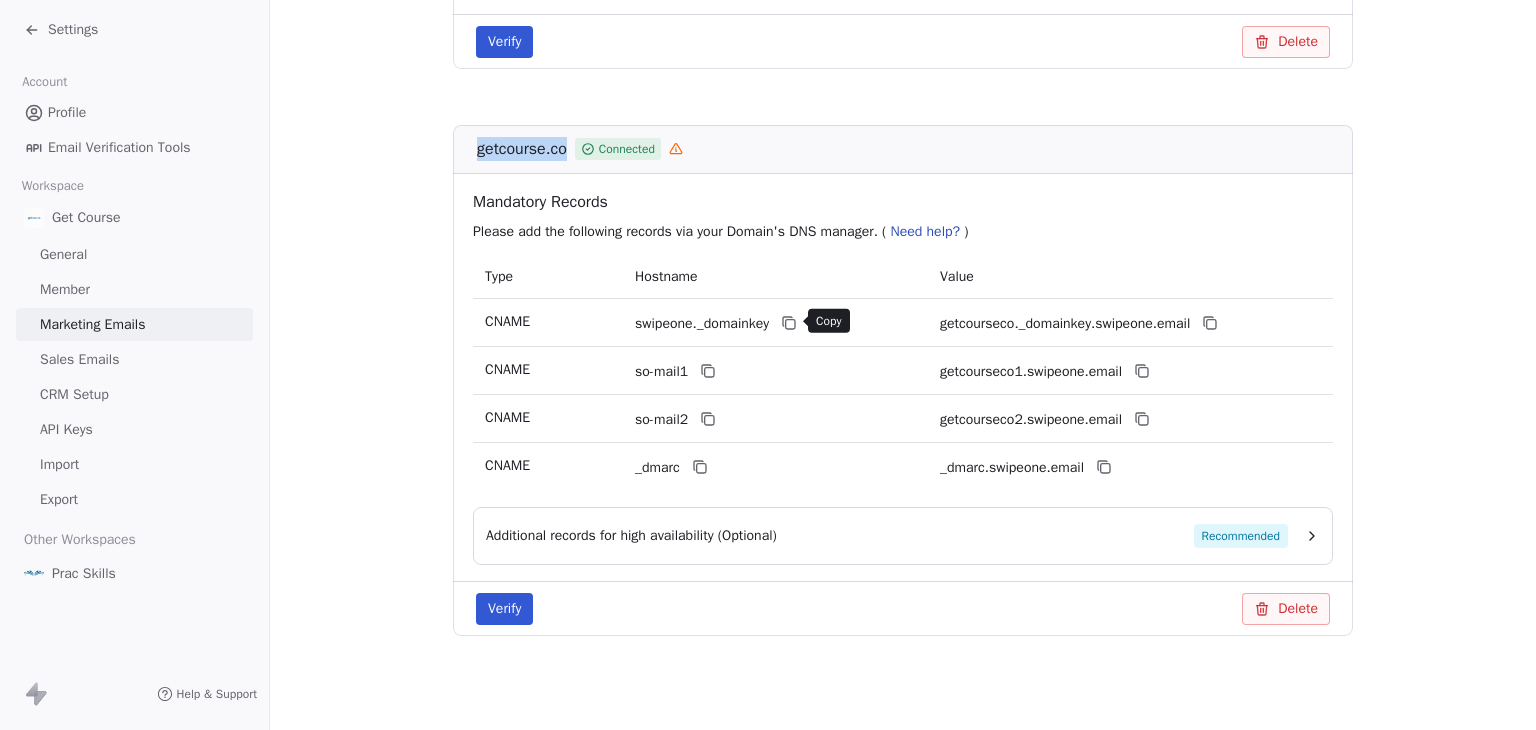 click 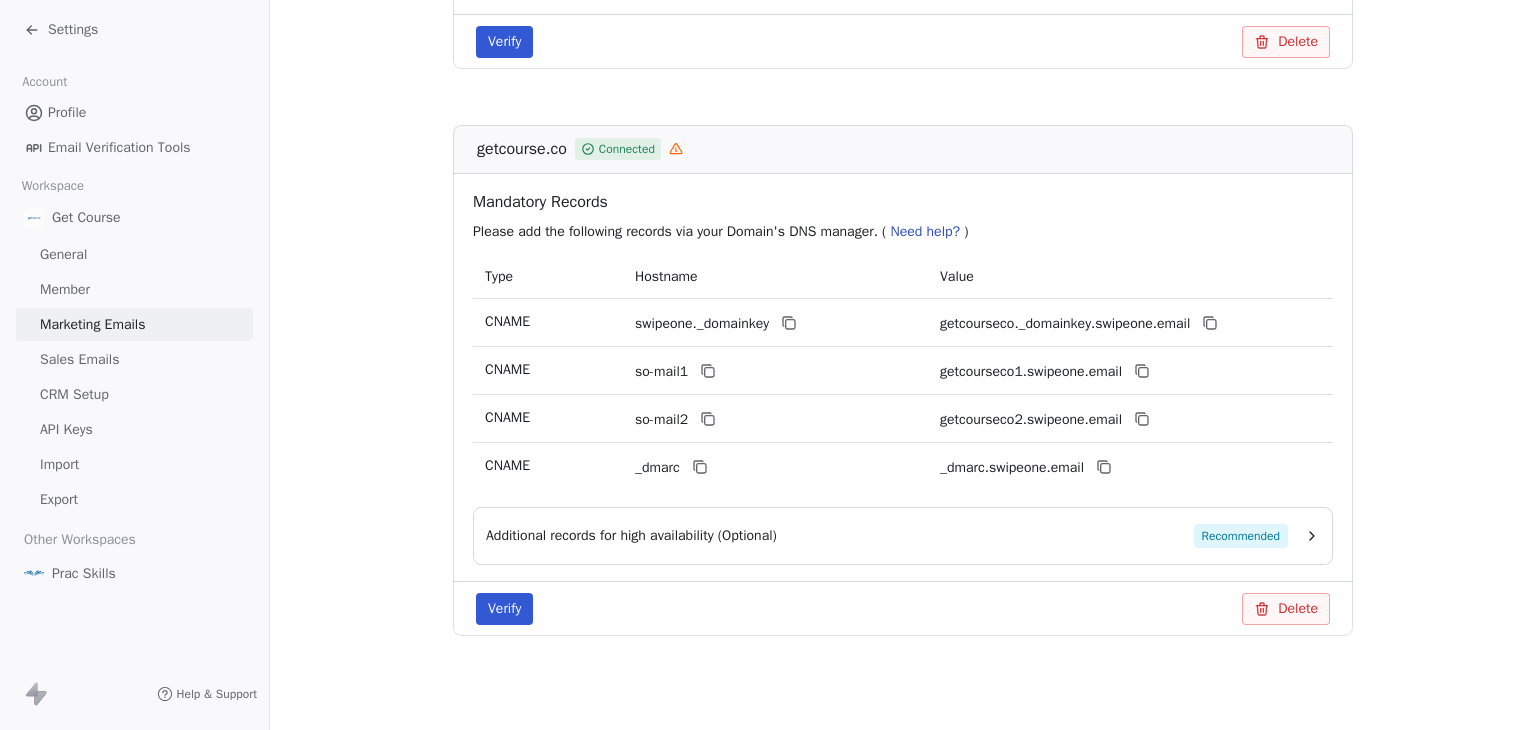 click on "Settings" at bounding box center [138, 30] 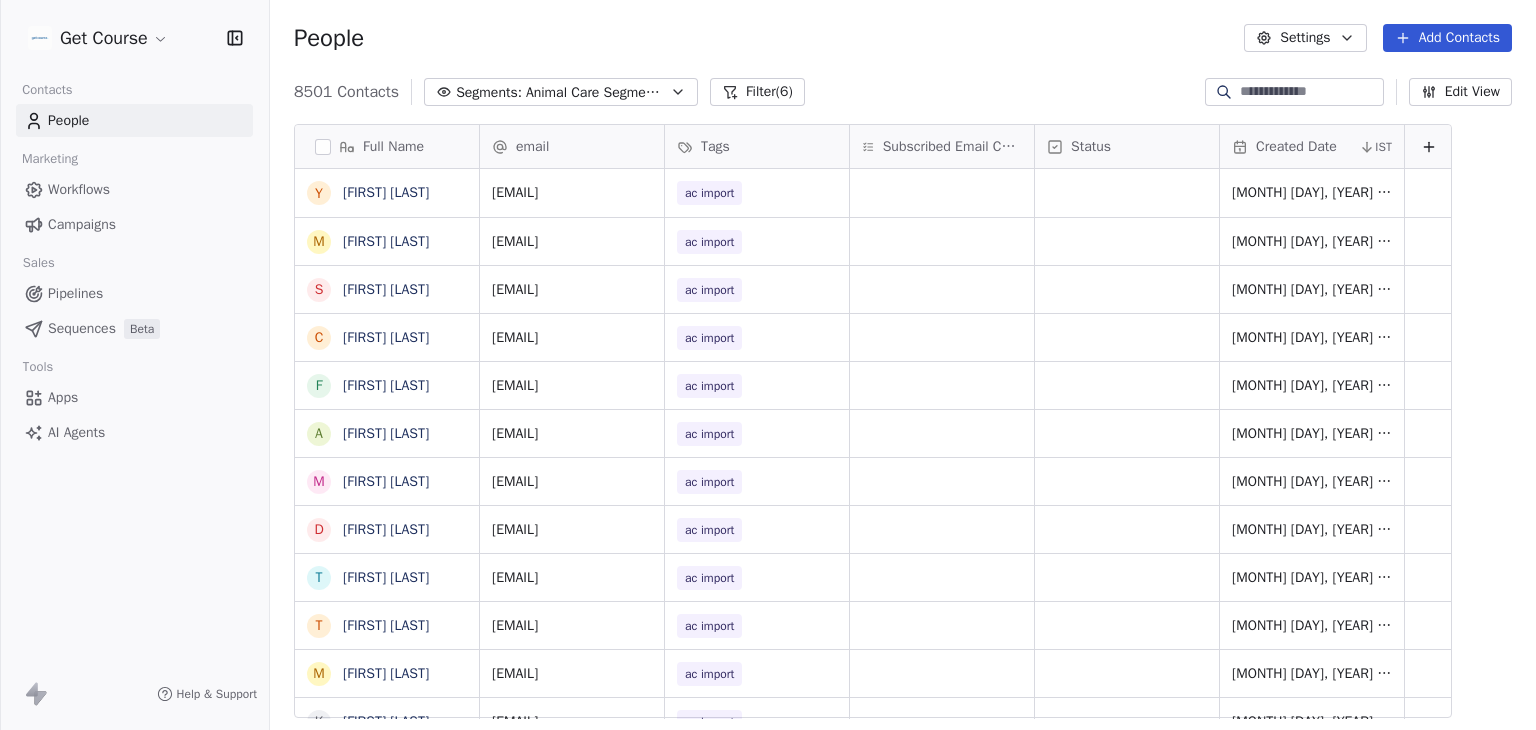 scroll, scrollTop: 16, scrollLeft: 16, axis: both 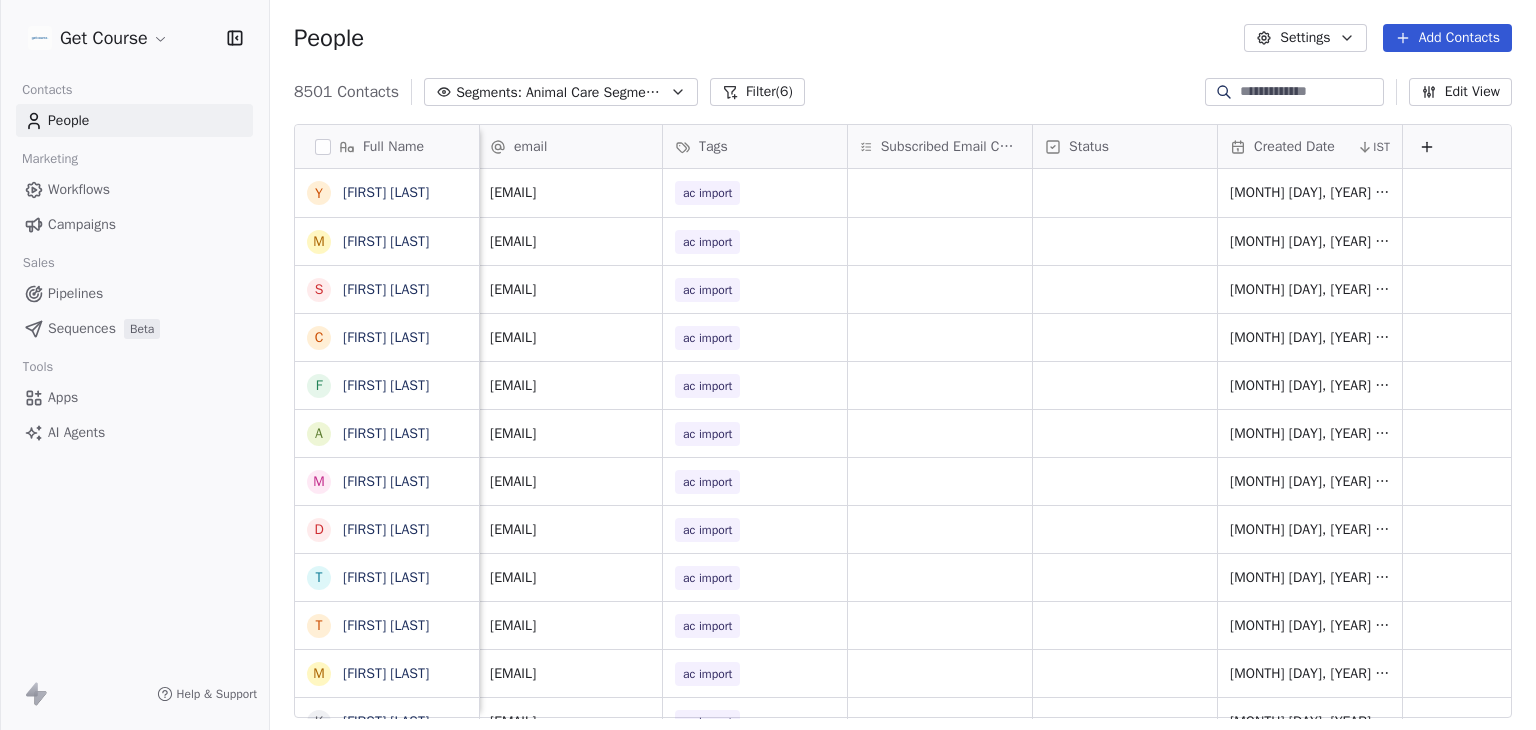 click on "Edit View" at bounding box center (1460, 92) 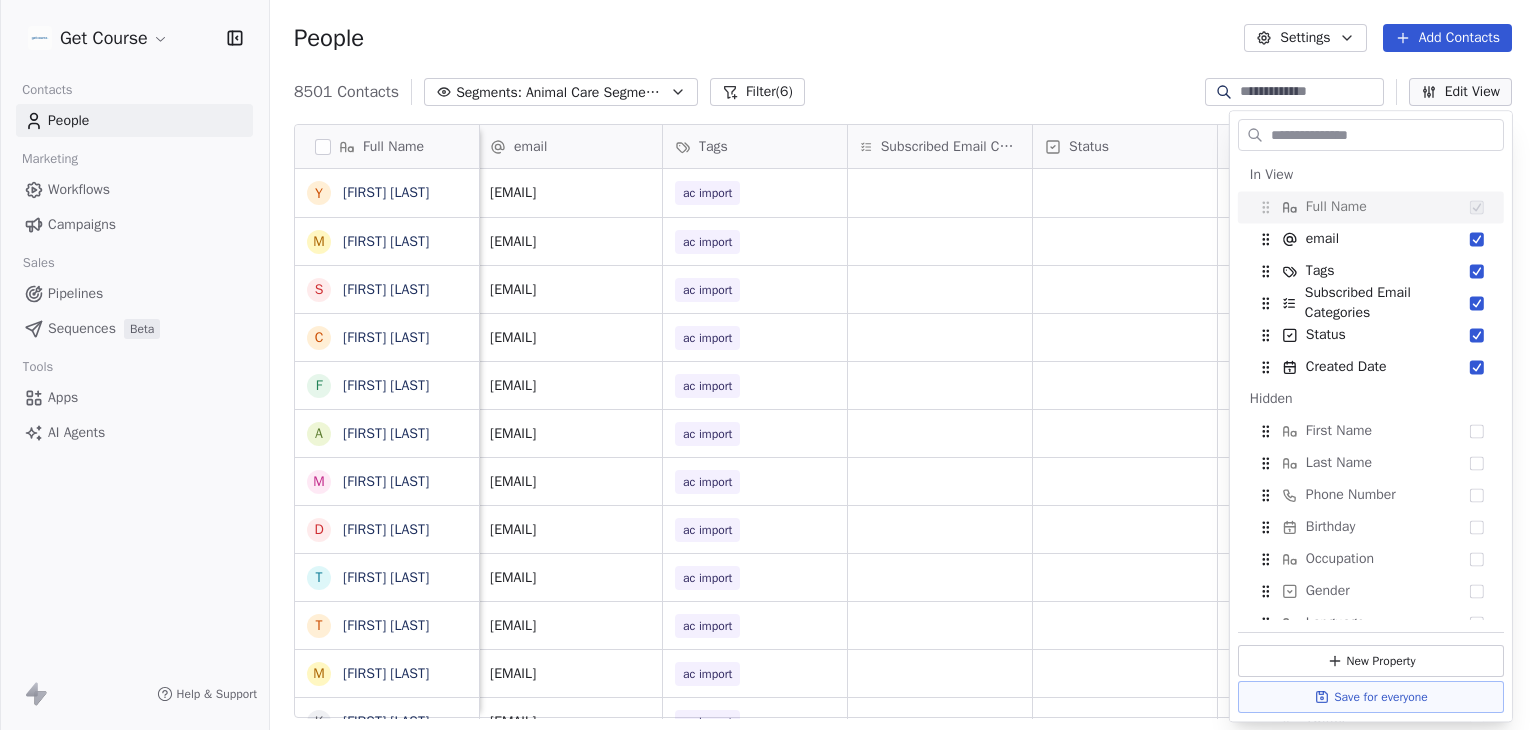 click on "People Settings  Add Contacts" at bounding box center [903, 38] 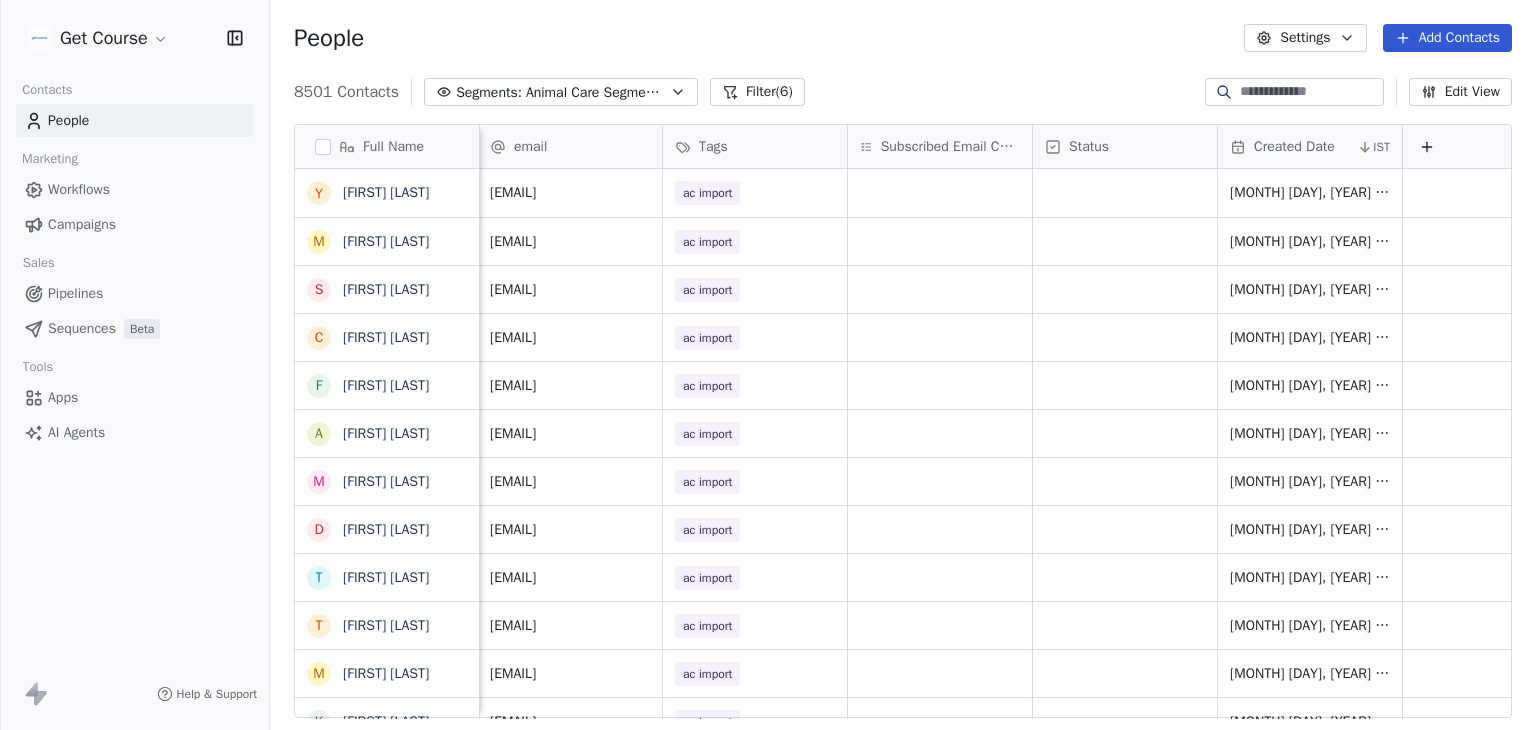 click on "Filter  (6)" at bounding box center [757, 92] 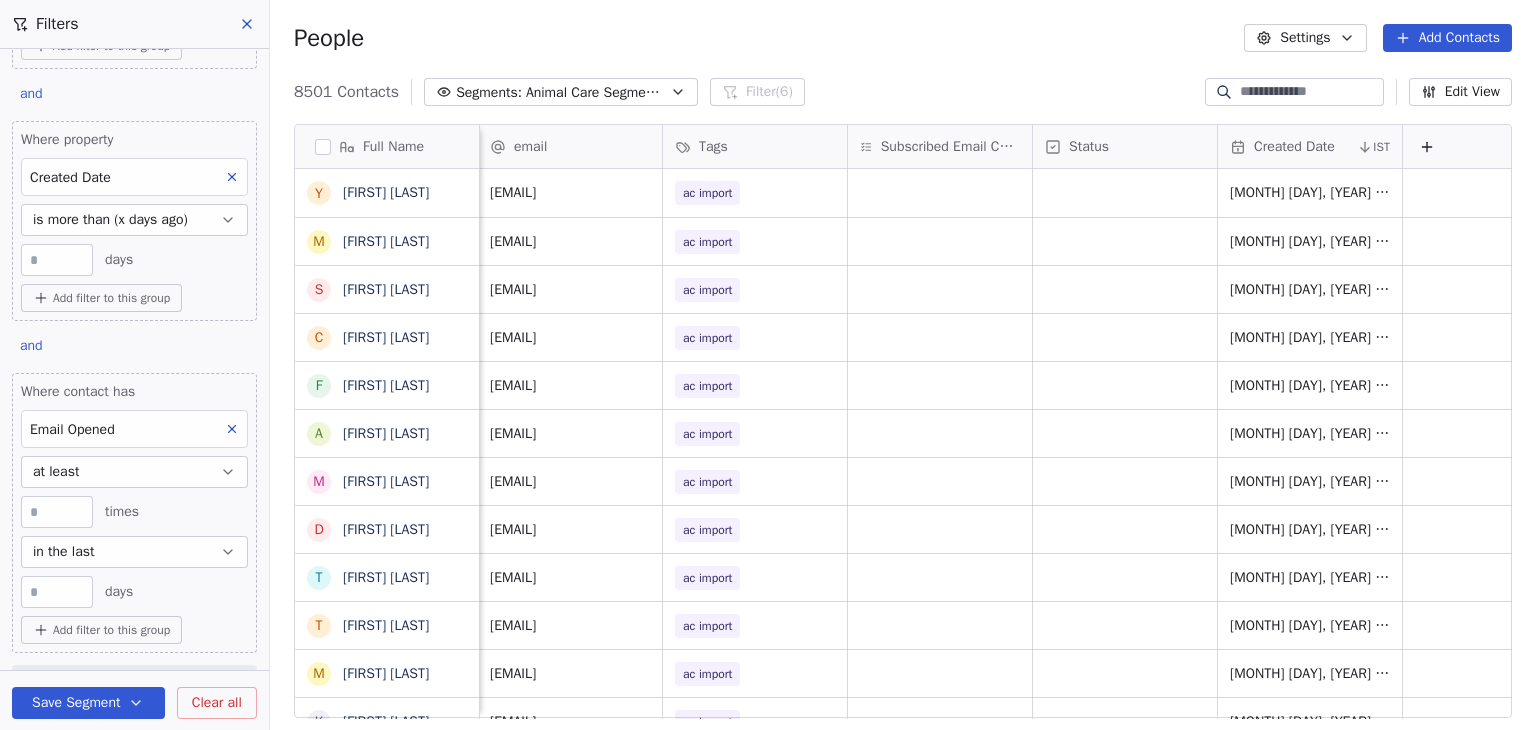 scroll, scrollTop: 864, scrollLeft: 0, axis: vertical 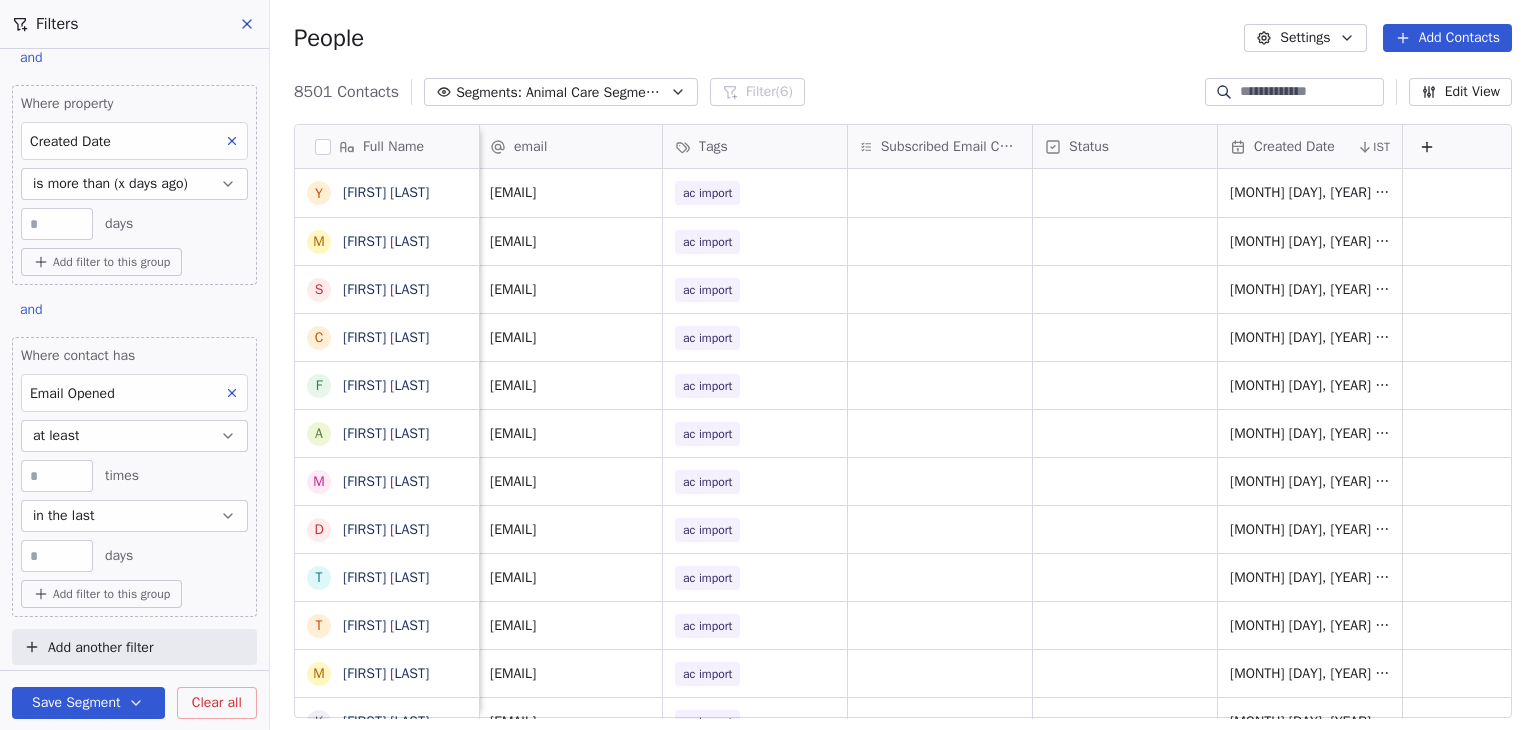 click on "Add another filter" at bounding box center [100, 647] 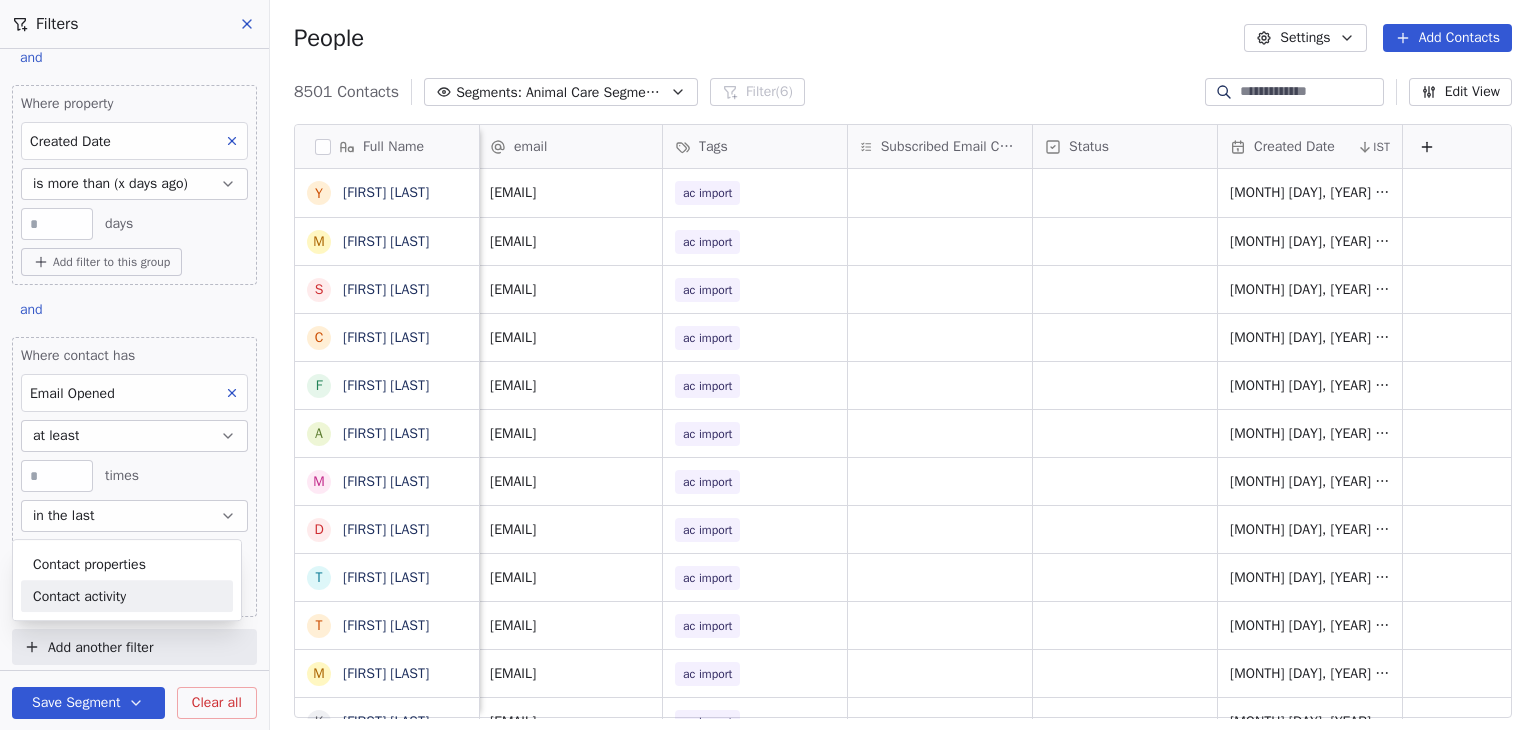 click on "Get Course Contacts People Marketing Workflows Campaigns Sales Pipelines Sequences Beta Tools Apps AI Agents Help & Support Filters Where property   course_of_interest   Contains ****** or Where property   course_of_interest   Contains *** or Where property   course_of_interest   Contains ******* Add filter to this group and Where property   gcucid   Does not contain ** Add filter to this group and Where property   Created Date   is more than (x days ago) ** days Add filter to this group and Where contact has   Email Opened   at least * times   in the last ** days Add filter to this group Add another filter Save Segment Clear all People Settings  Add Contacts 8501 Contacts Segments: Animal Care Segment AU (Post 30 Days Engaged 14 Days) Filter  (6) Edit View Tag Add to Sequence Export Full Name Y [FIRST] [LAST] M [FIRST] [LAST] S [FIRST] [LAST] C [FIRST] [LAST] F [FIRST] [LAST] A [FIRST] [LAST] M [FIRST] [LAST] D [FIRST] [LAST] T [FIRST] [LAST] T [FIRST] [LAST] M [FIRST] [LAST] K [FIRST] [LAST] A [FIRST] [LAST]" at bounding box center (768, 365) 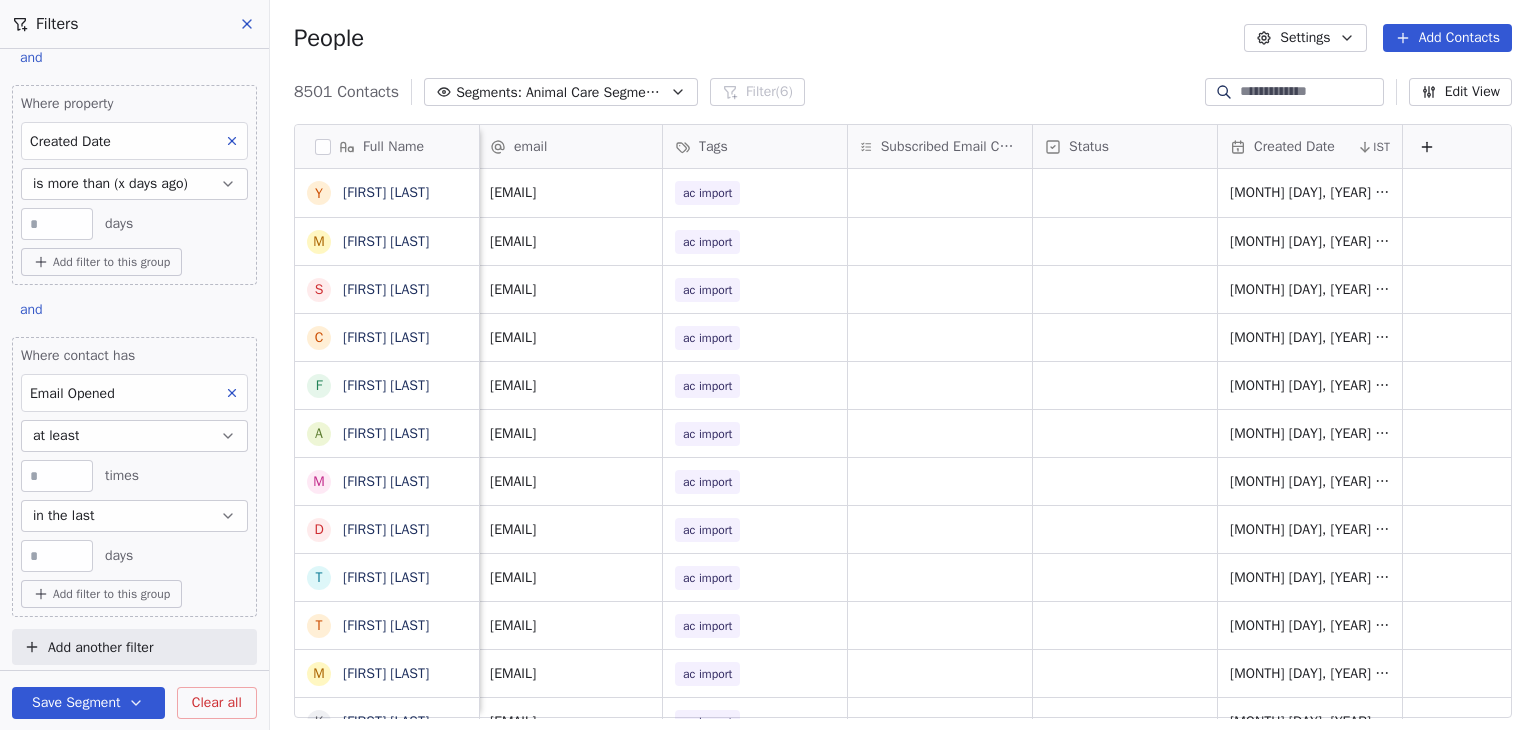 click on "Add another filter" at bounding box center [134, 647] 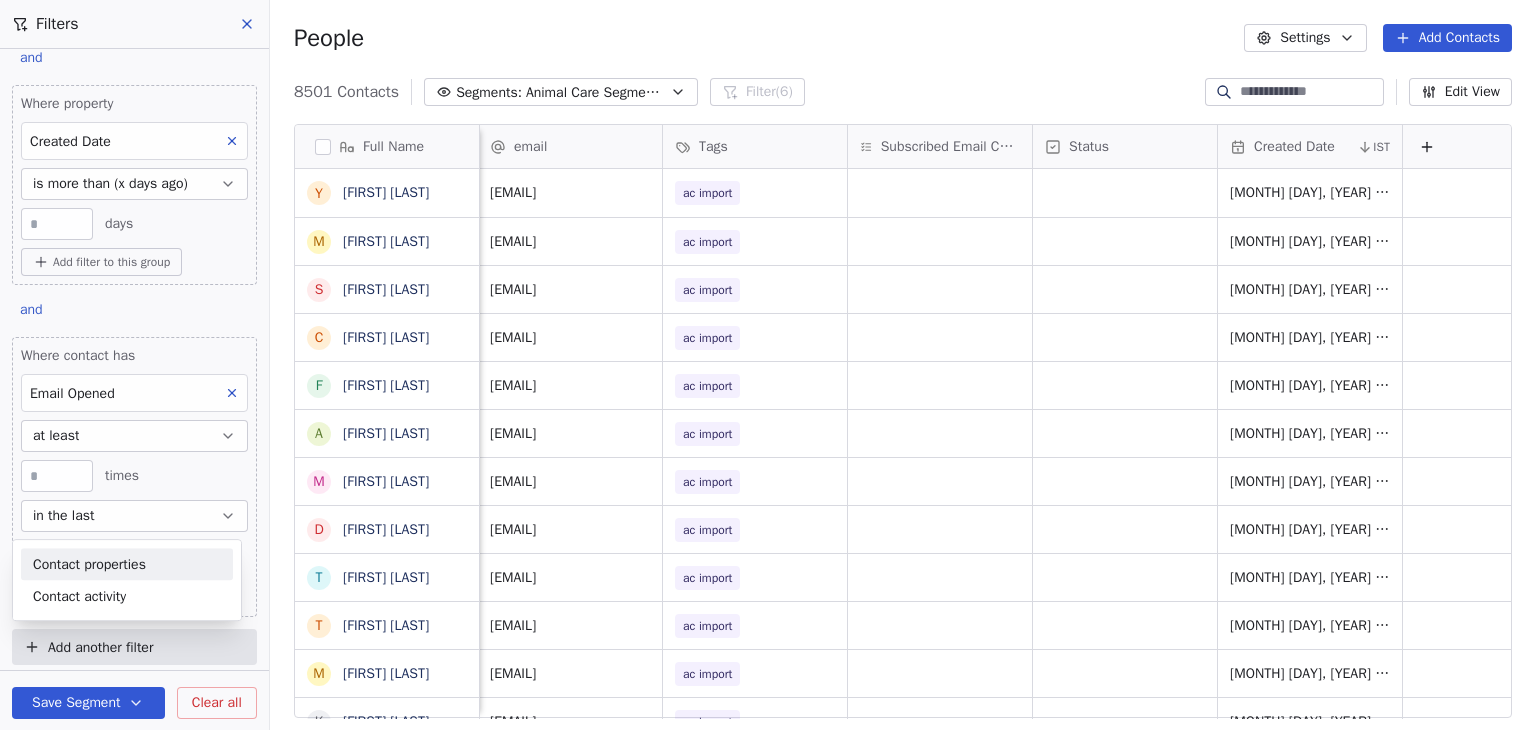 click on "Contact properties" at bounding box center [89, 564] 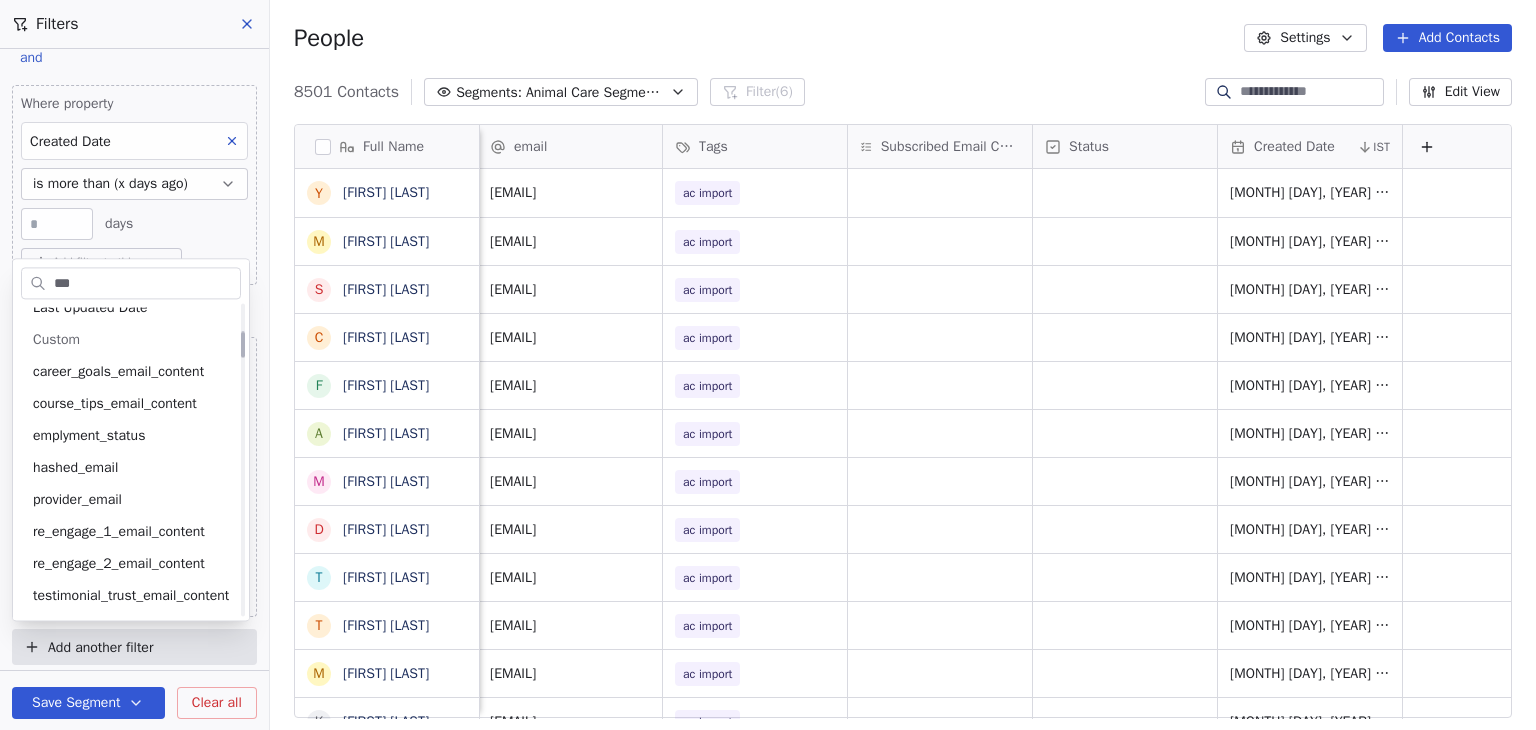 scroll, scrollTop: 143, scrollLeft: 0, axis: vertical 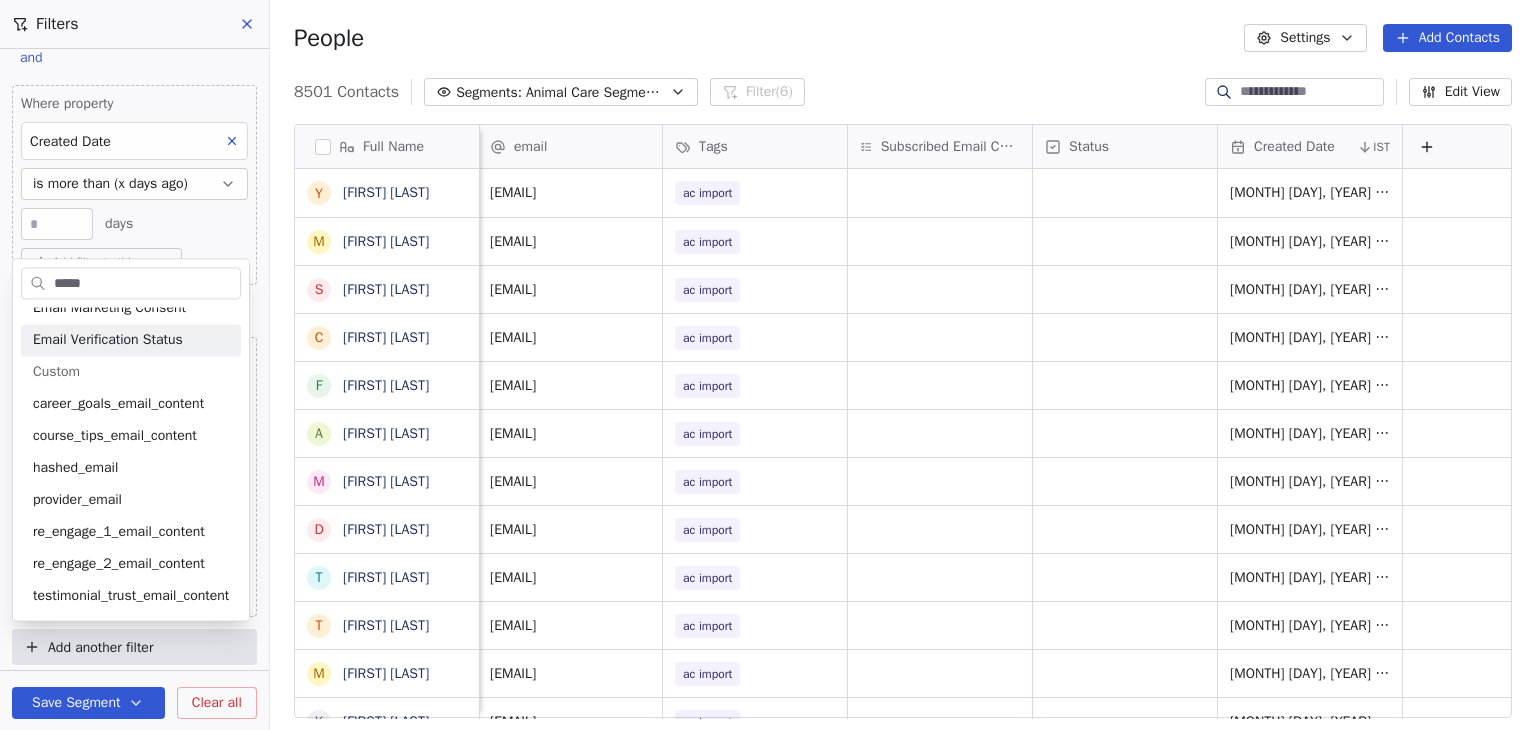 type on "*****" 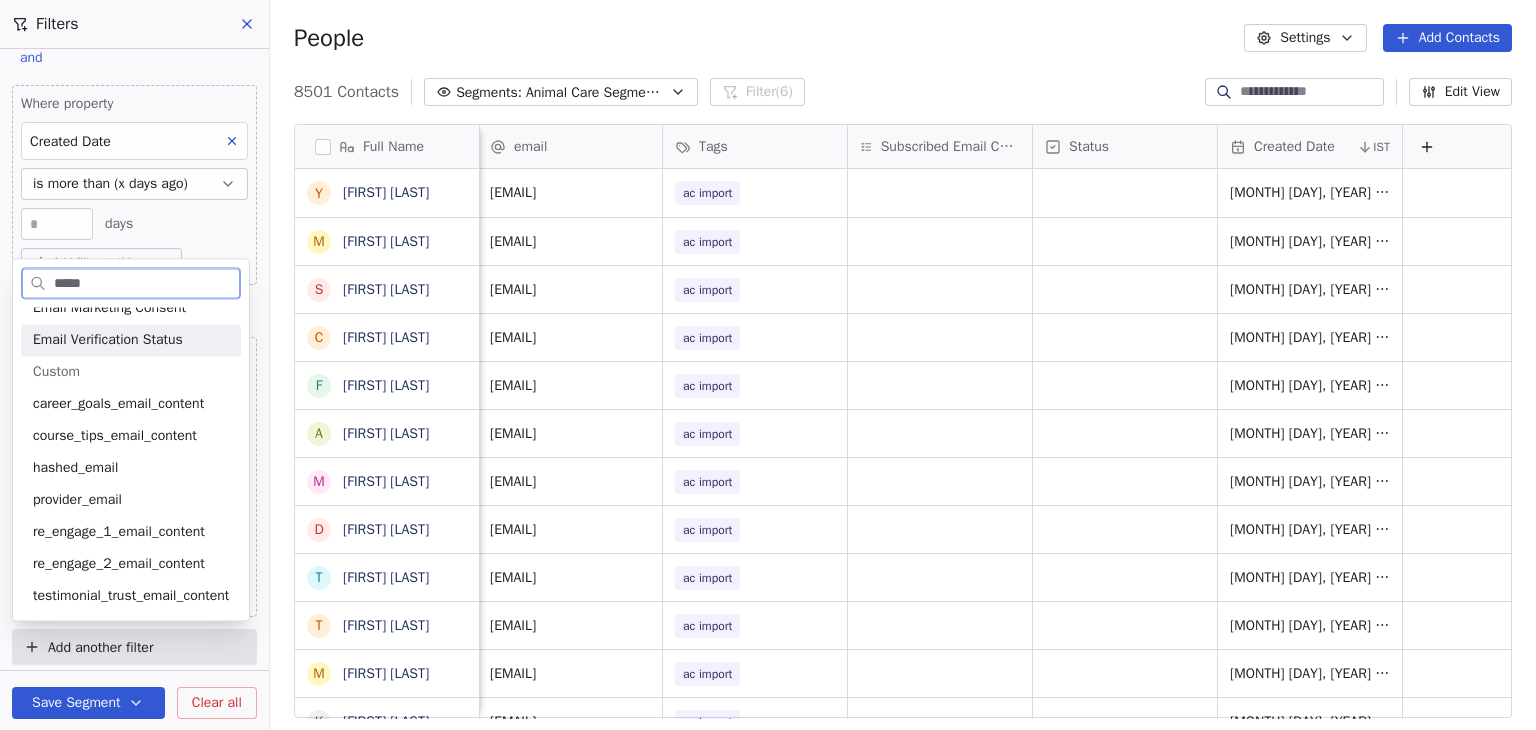 click on "Email Verification Status" at bounding box center (108, 340) 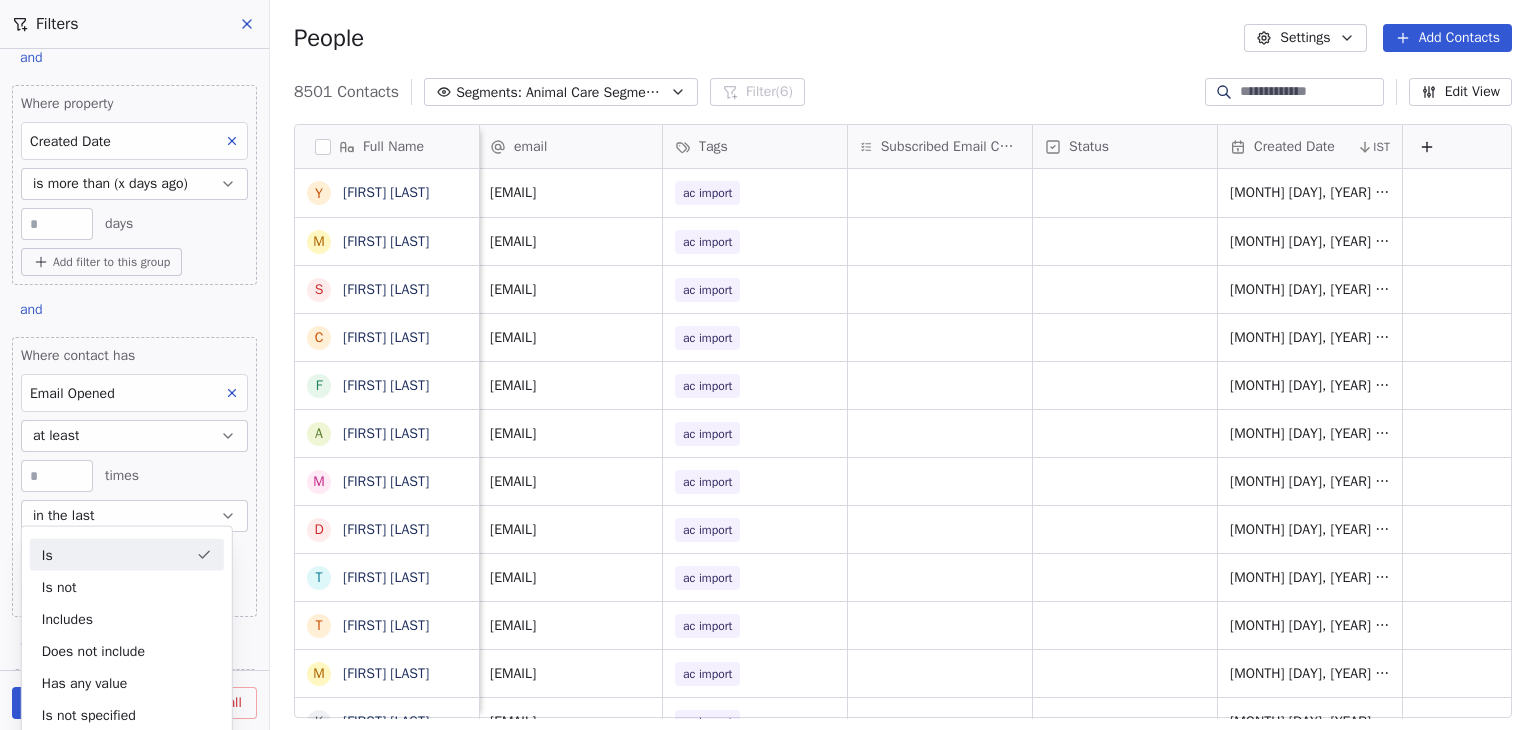 click on "Is" at bounding box center [127, 555] 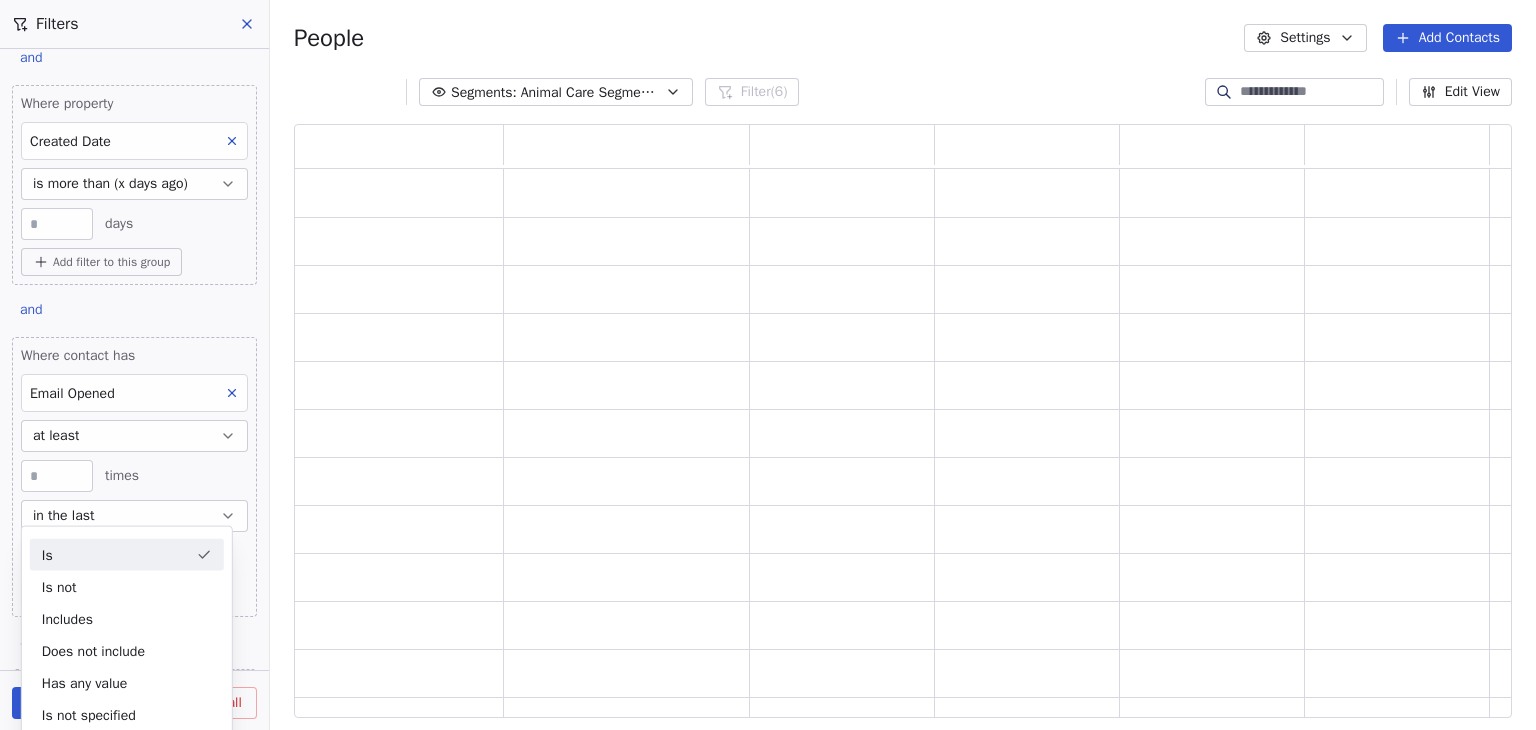 scroll, scrollTop: 16, scrollLeft: 16, axis: both 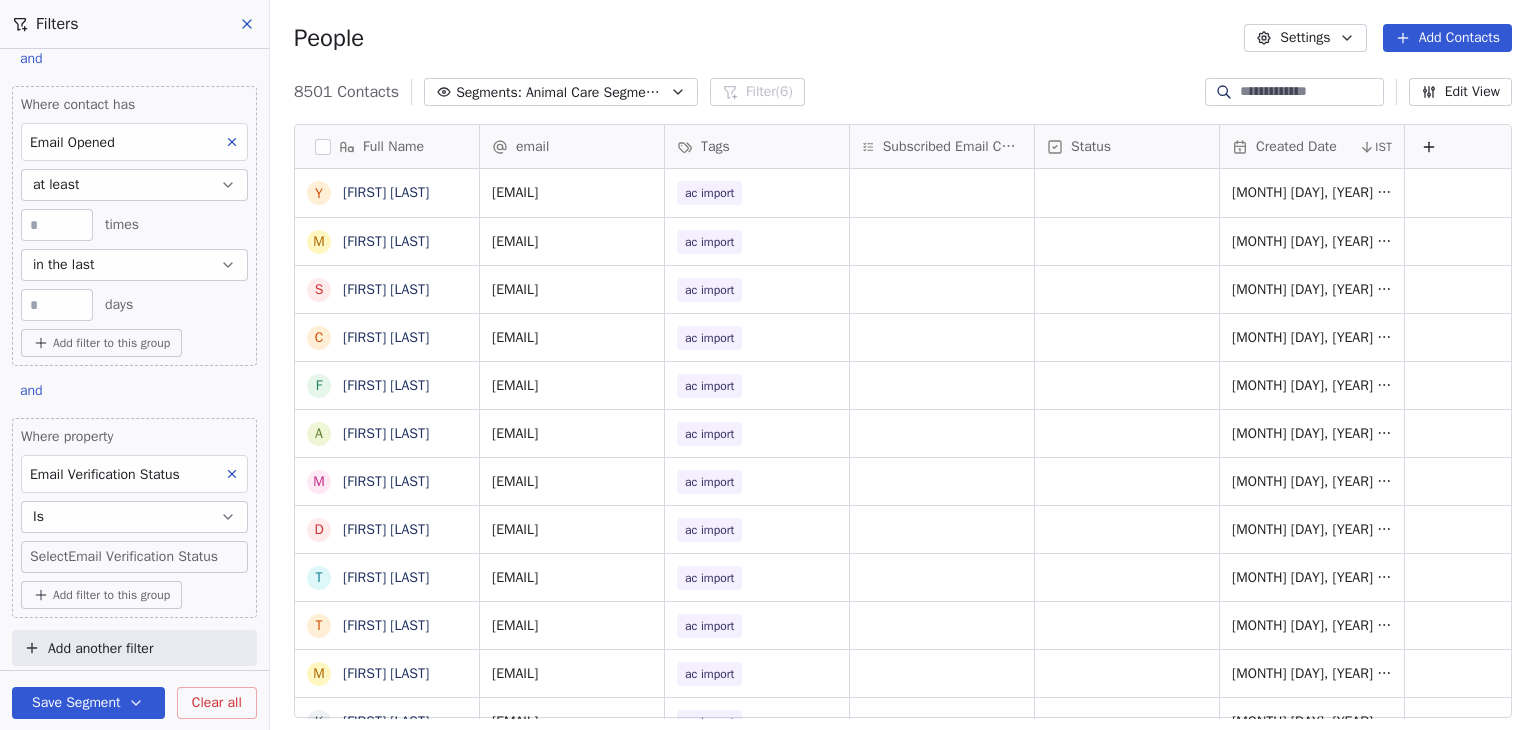 click on "Clear all" at bounding box center [217, 702] 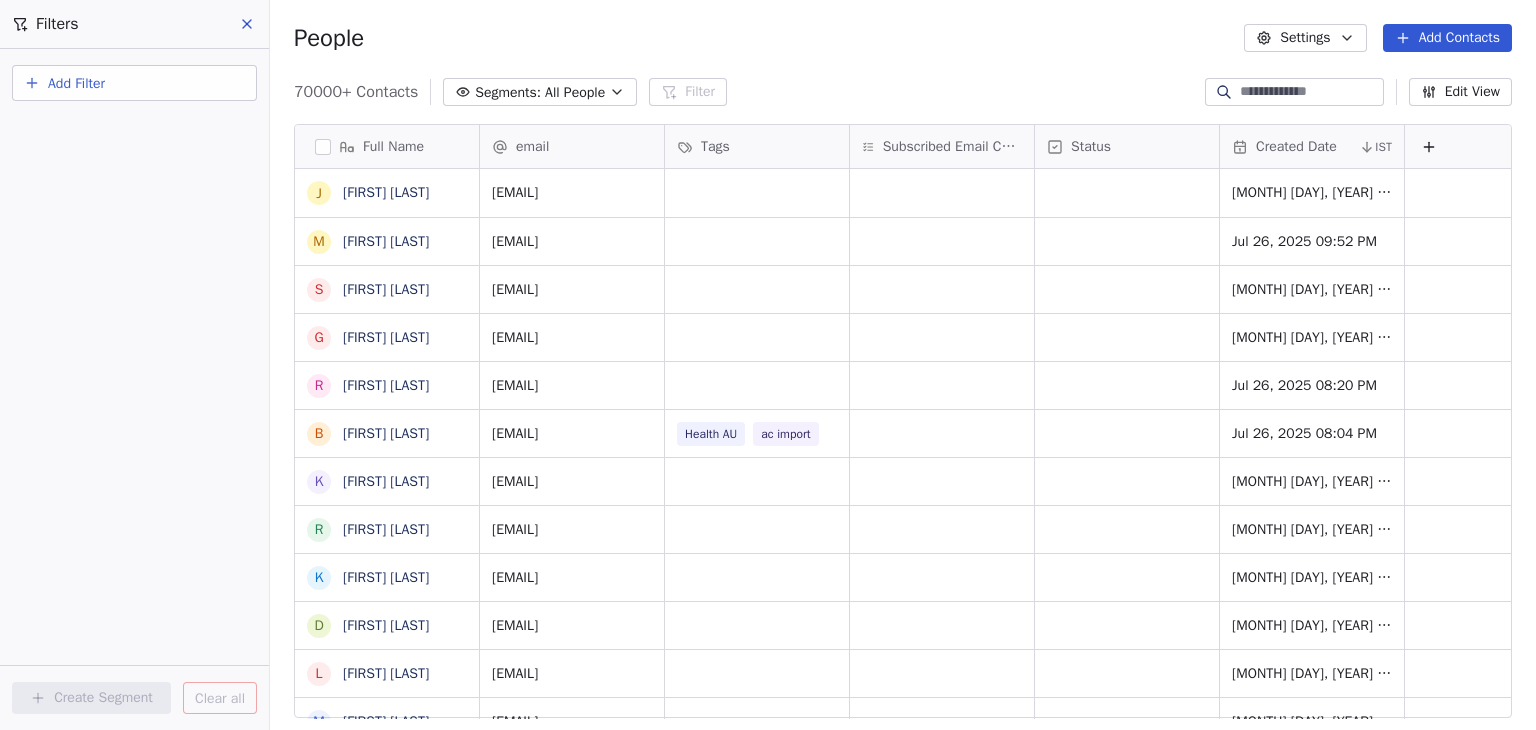 scroll, scrollTop: 0, scrollLeft: 0, axis: both 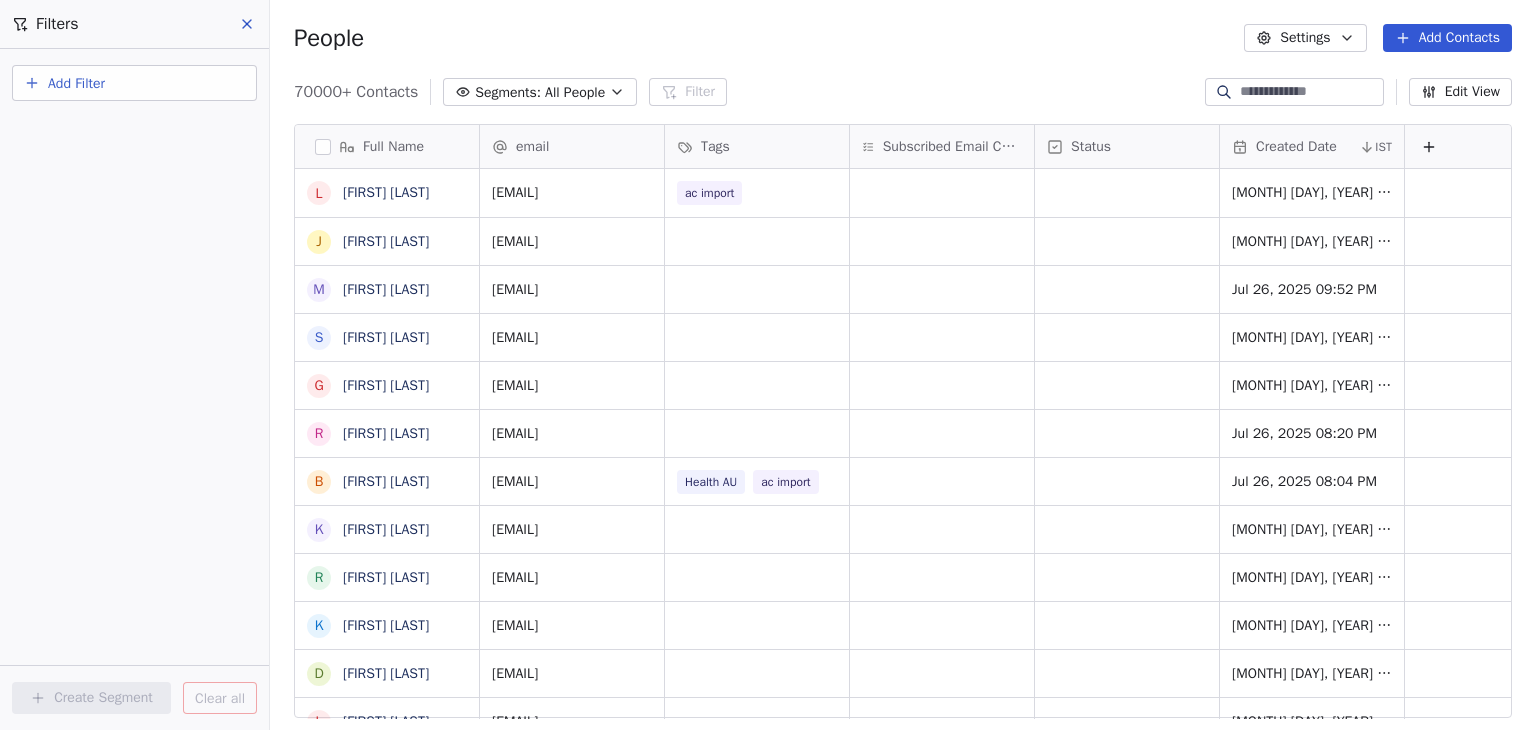 click at bounding box center (248, 24) 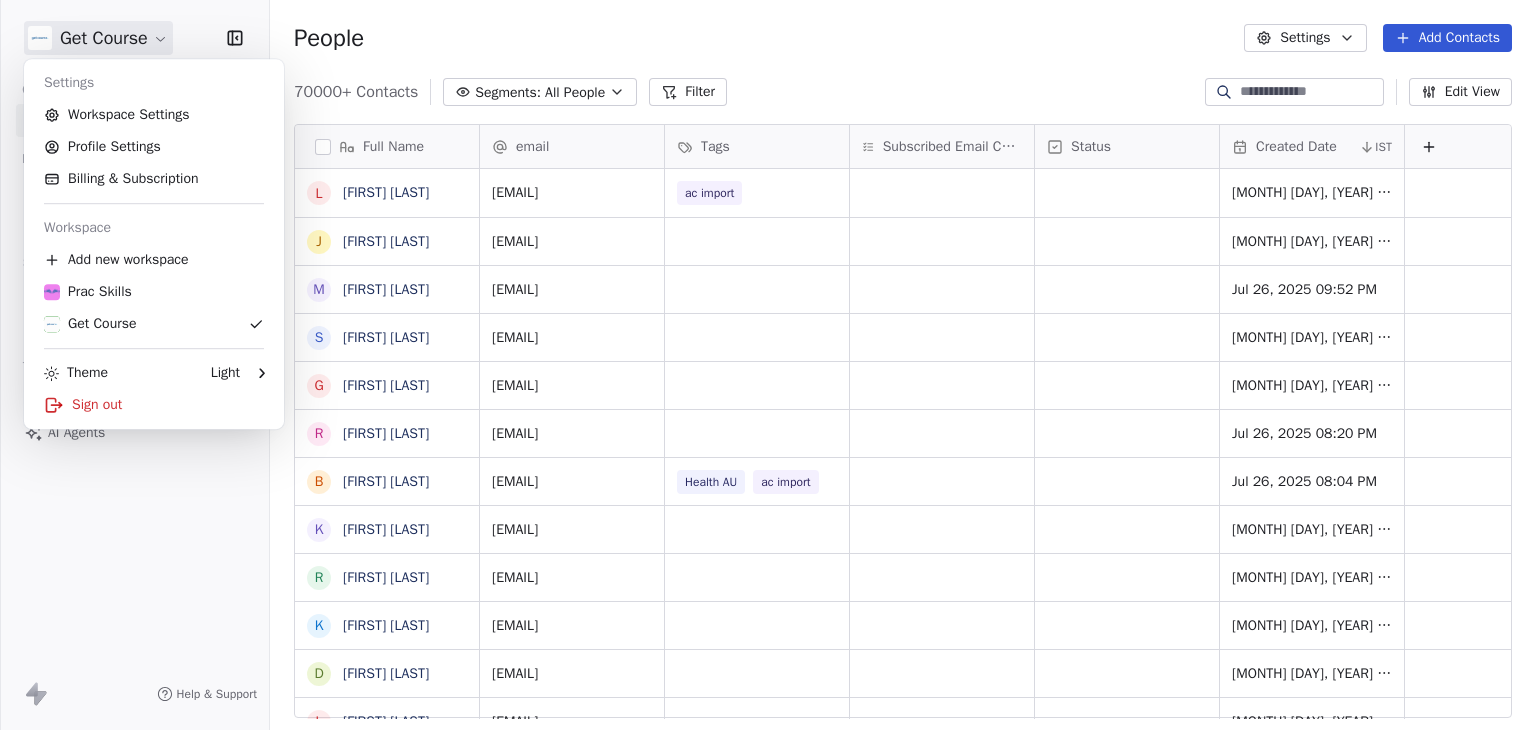 click on "Get Course Contacts People Marketing Workflows Campaigns Sales Pipelines Sequences Beta Tools Apps AI Agents Help & Support People Settings  Add Contacts 70000+ Contacts Segments: All People Filter  Edit View Tag Add to Sequence Export Full Name L [FIRST] [LAST] J [FIRST] [LAST] M [FIRST] [LAST] S [FIRST] [LAST] G [FIRST] [LAST] R [FIRST] [LAST] B [FIRST] [LAST] K [FIRST] [LAST] R [FIRST] [LAST] K [FIRST] [LAST] D [FIRST] [LAST] L [FIRST] [LAST] M [FIRST] [LAST] J [FIRST] [LAST] D [FIRST] [LAST] K [FIRST] [LAST] H [FIRST] [LAST] A [FIRST] [LAST] M [FIRST] [LAST] D [FIRST] [LAST] M [FIRST] [LAST] S [FIRST] [LAST] M [FIRST] [LAST] S [FIRST] [LAST] A [FIRST] [LAST] T [FIRST] [LAST] K [FIRST] [LAST] K [FIRST] [LAST] T [FIRST] [LAST] C [FIRST] [LAST] R [FIRST] [LAST] email Tags Subscribed Email Categories Status Created Date IST [EMAIL] ac import [MONTH] [DAY], [YEAR] [HOUR]:[MINUTE] [AM/PM] [EMAIL] [MONTH] [DAY], [YEAR] [HOUR]:[MINUTE] [AM/PM] Health AU" at bounding box center [768, 365] 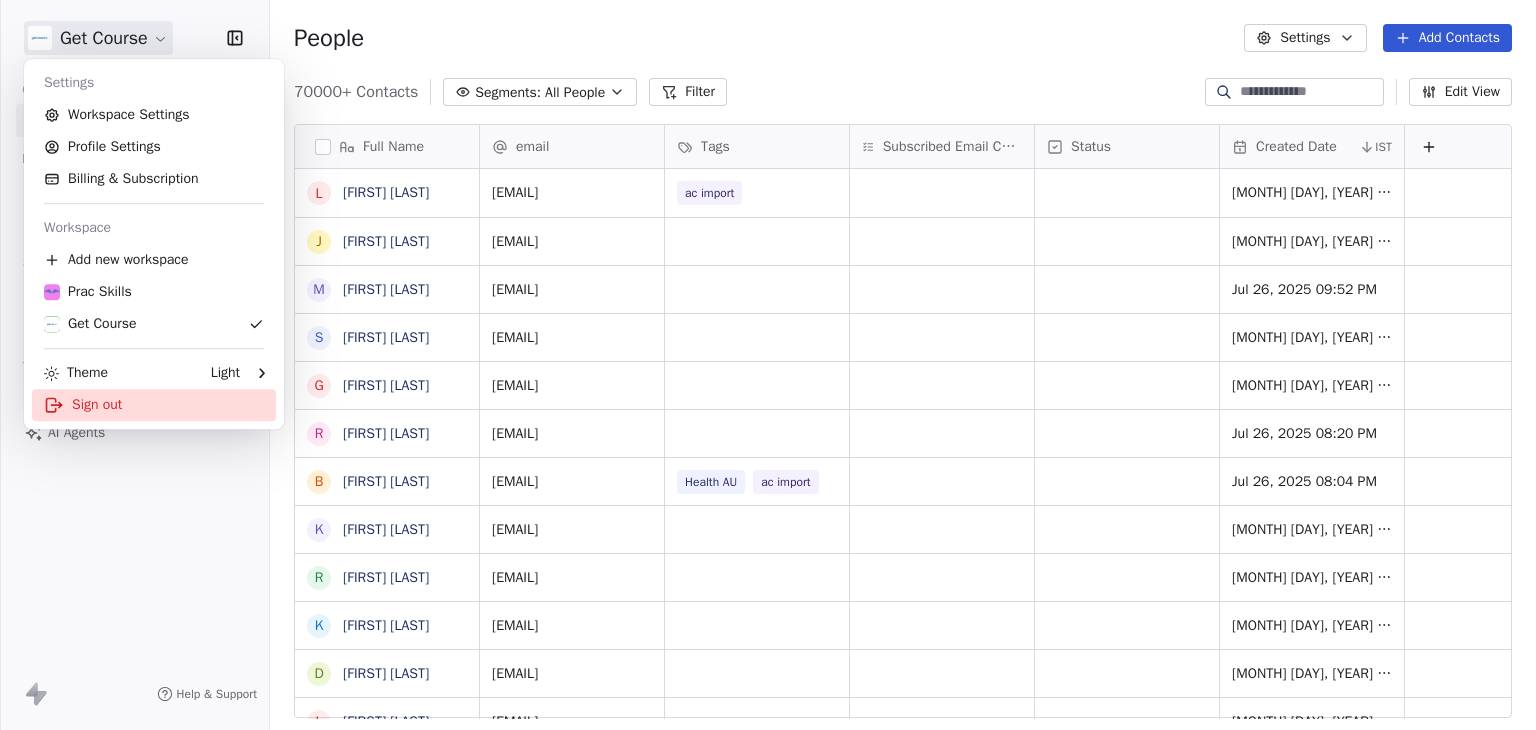 click on "Sign out" at bounding box center [154, 405] 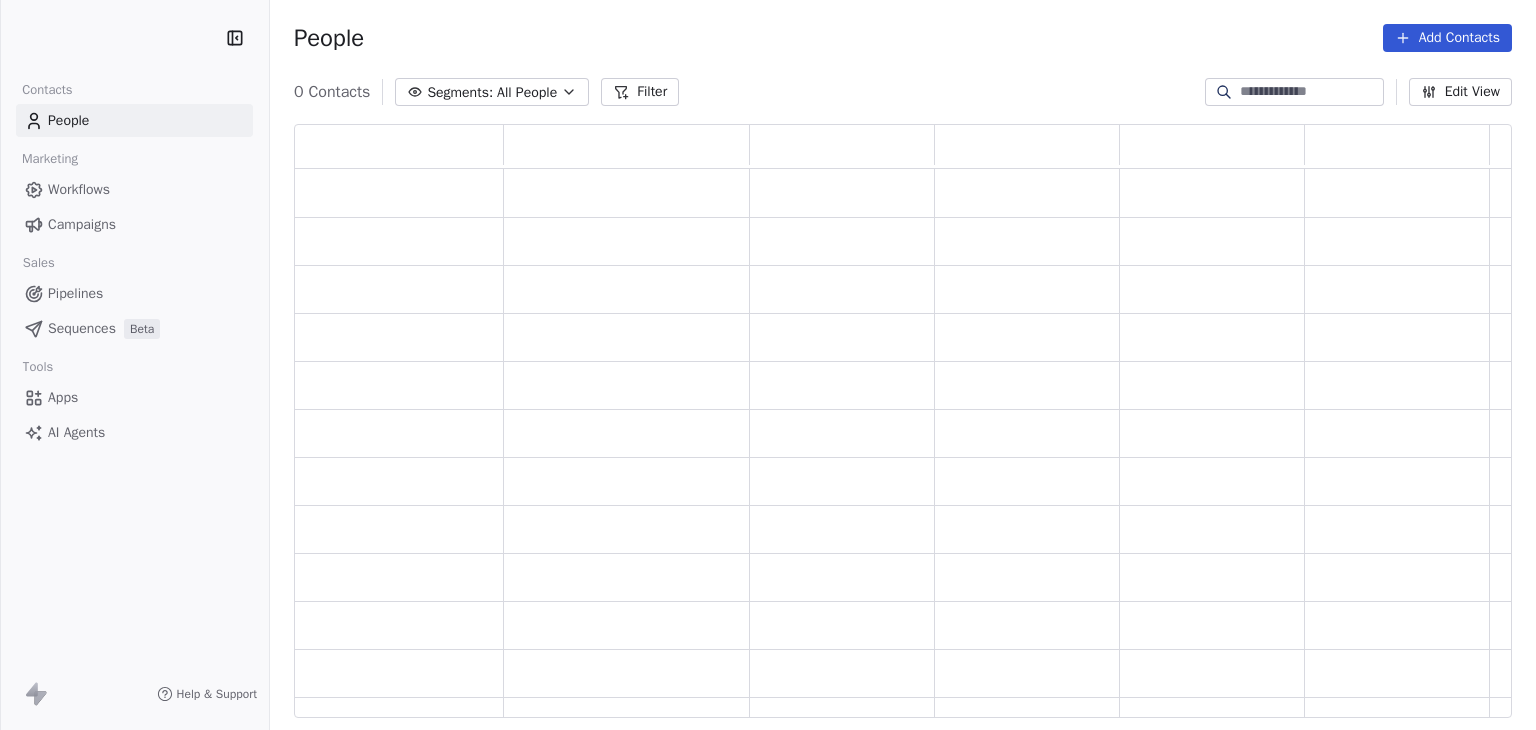 scroll, scrollTop: 0, scrollLeft: 0, axis: both 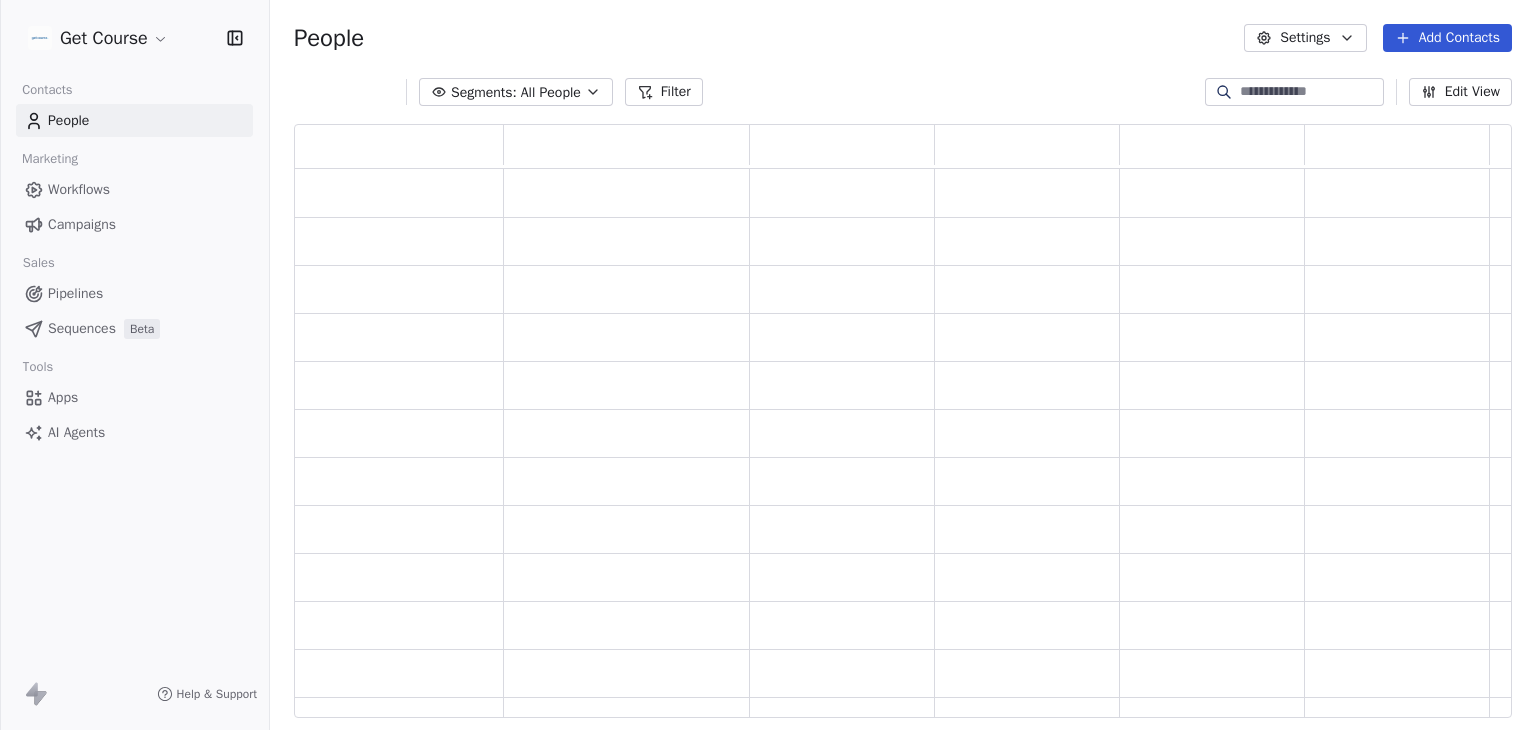 click on "Campaigns" at bounding box center (82, 224) 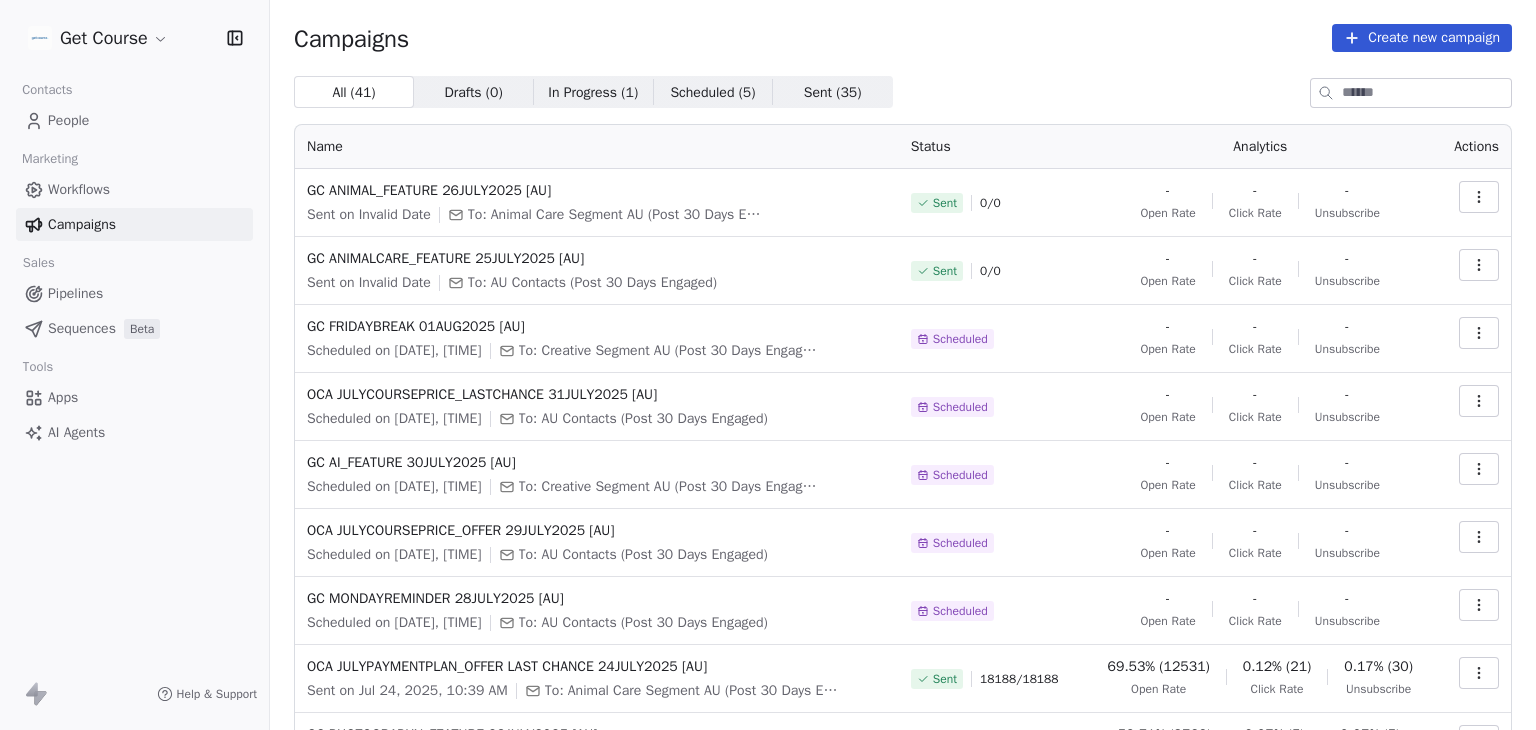 click 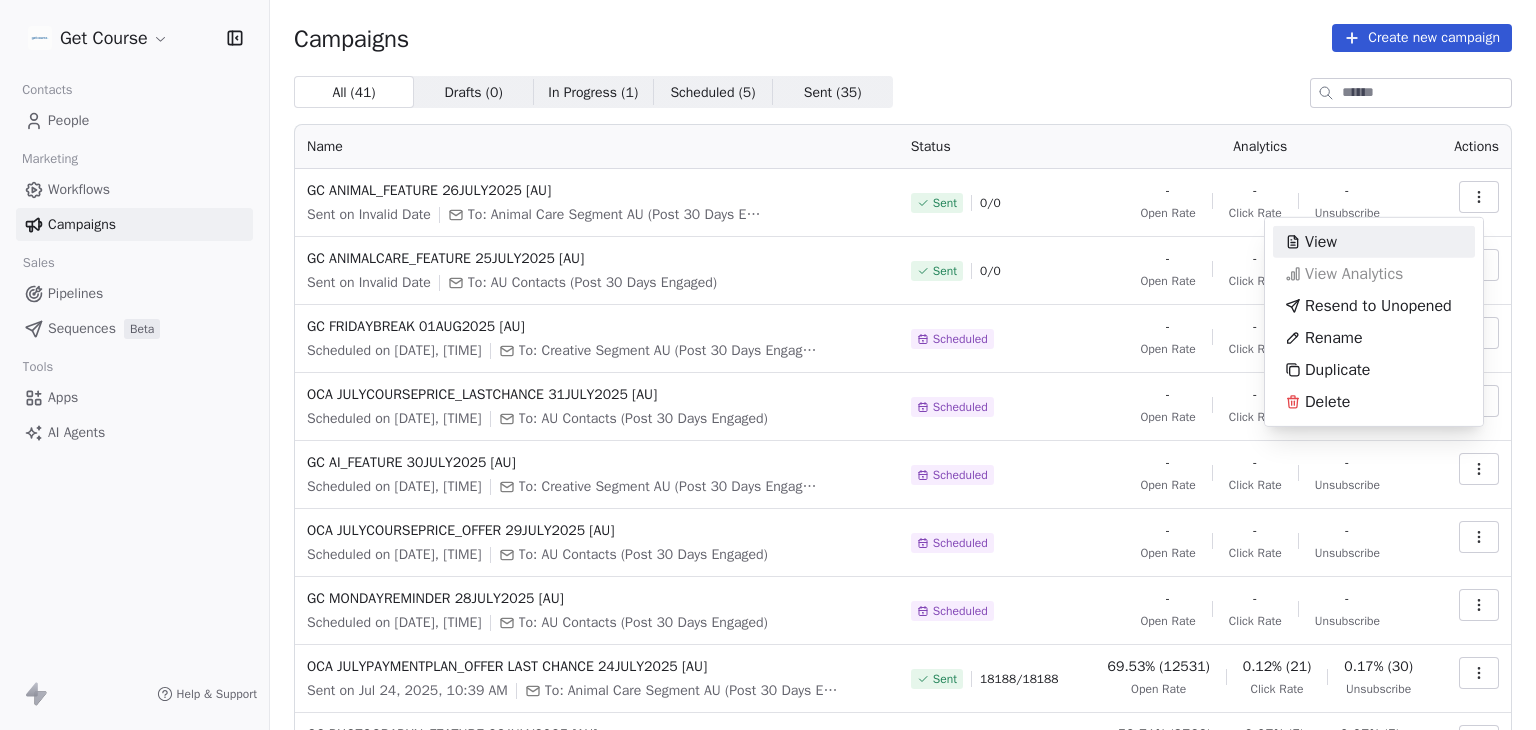 click on "Sent on [DATE] [TIME]" at bounding box center (768, 365) 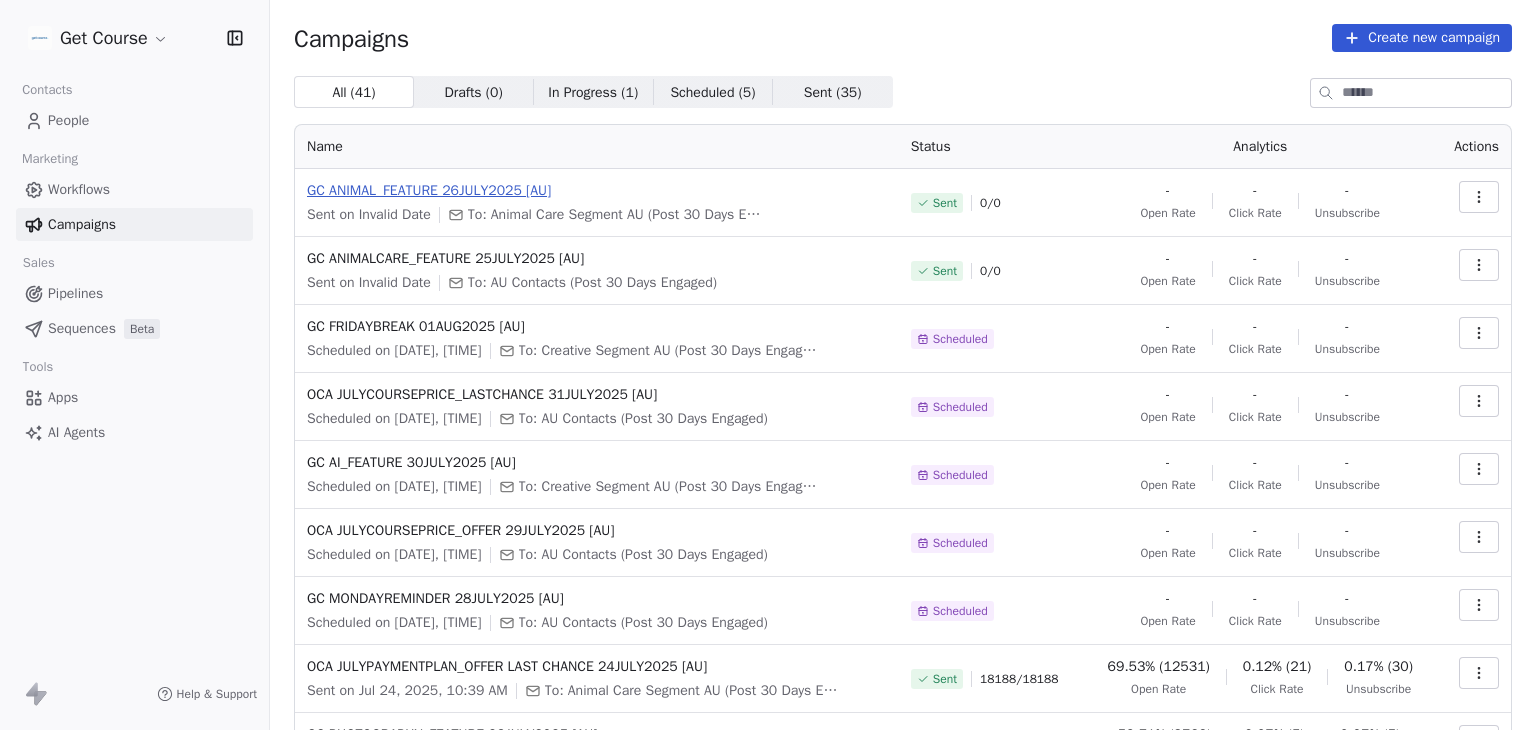 click on "GC ANIMAL_FEATURE 26JULY2025 [AU]" at bounding box center (597, 191) 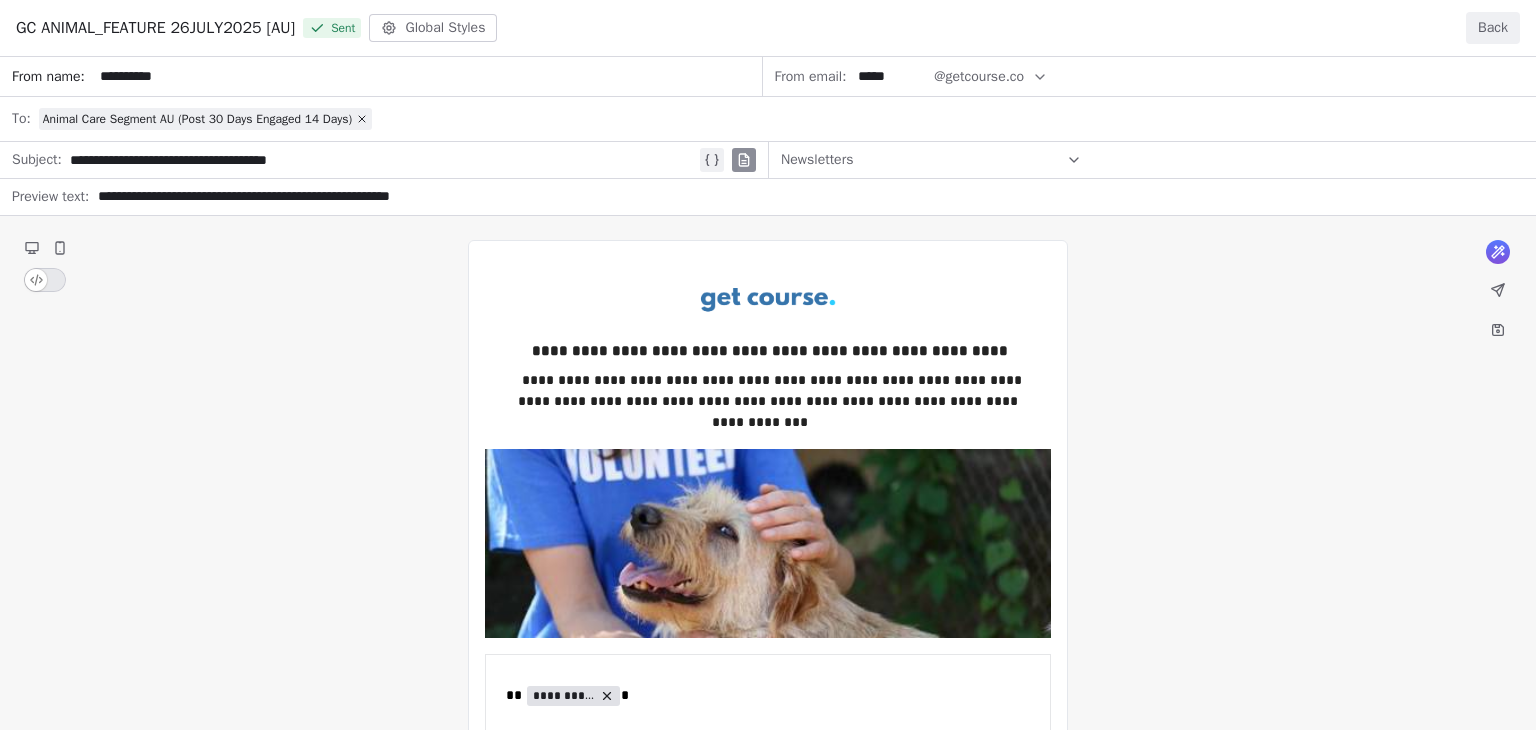 click on "Back" at bounding box center (1493, 28) 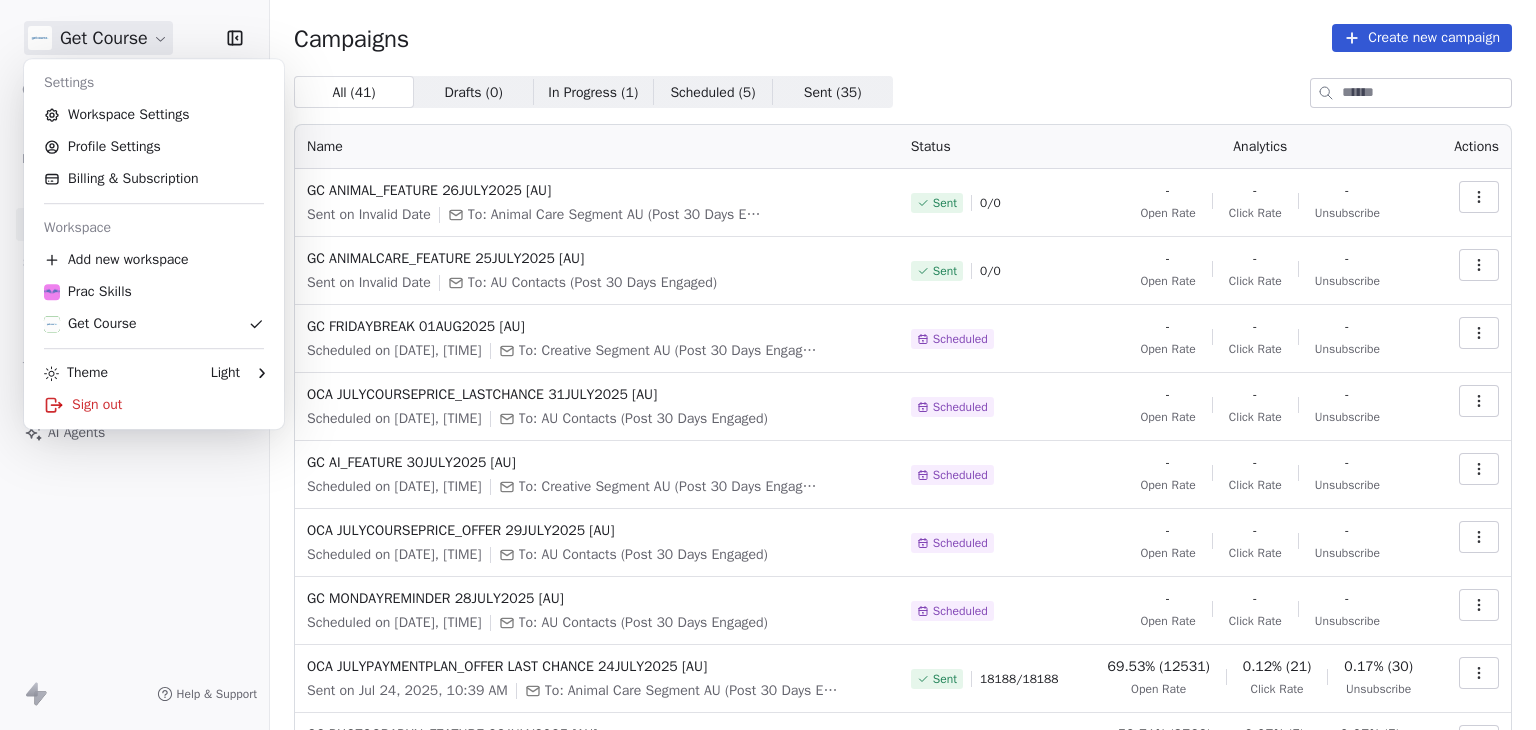click on "Sent on [DATE] [TIME]" at bounding box center (768, 365) 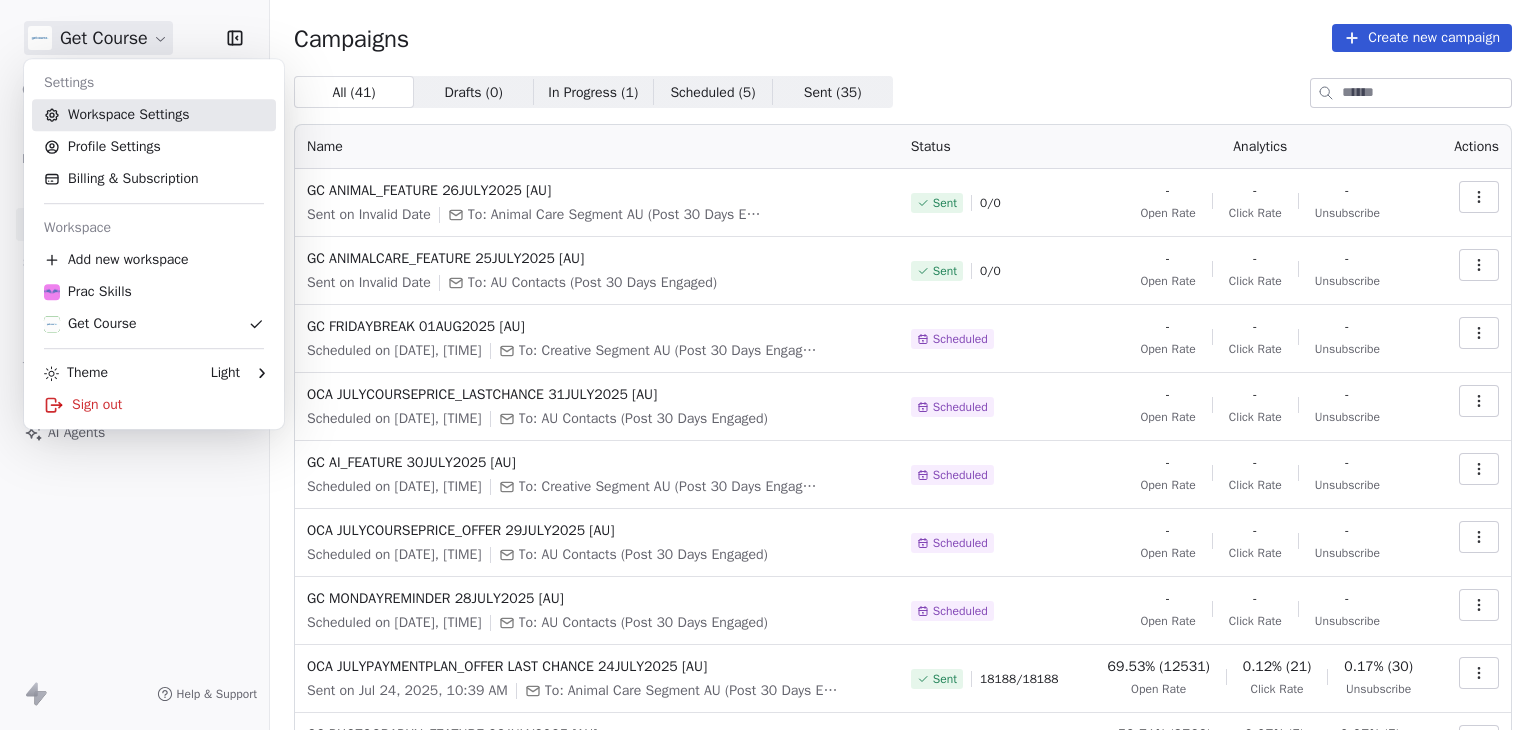 click on "Workspace Settings" at bounding box center [154, 115] 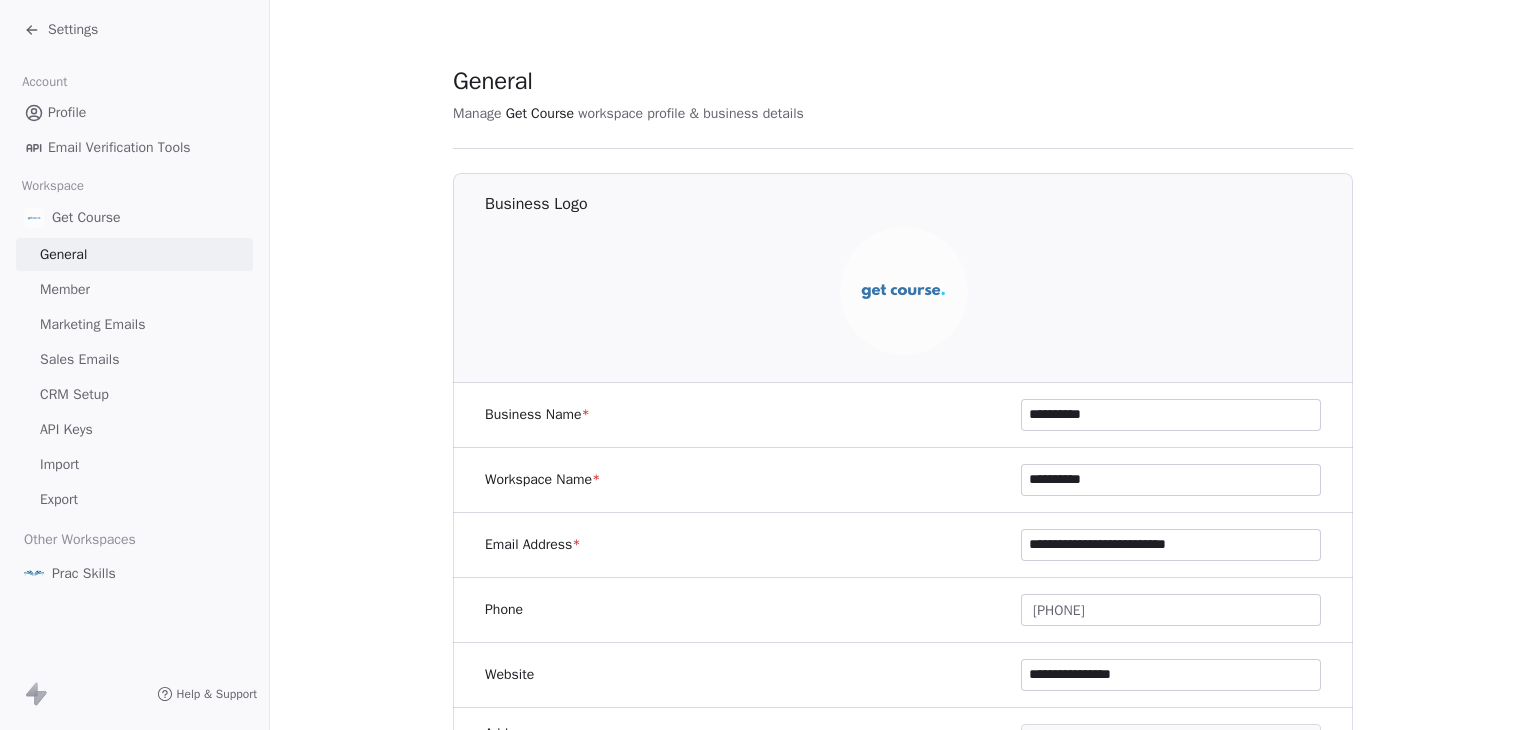 click on "Marketing Emails" at bounding box center [92, 324] 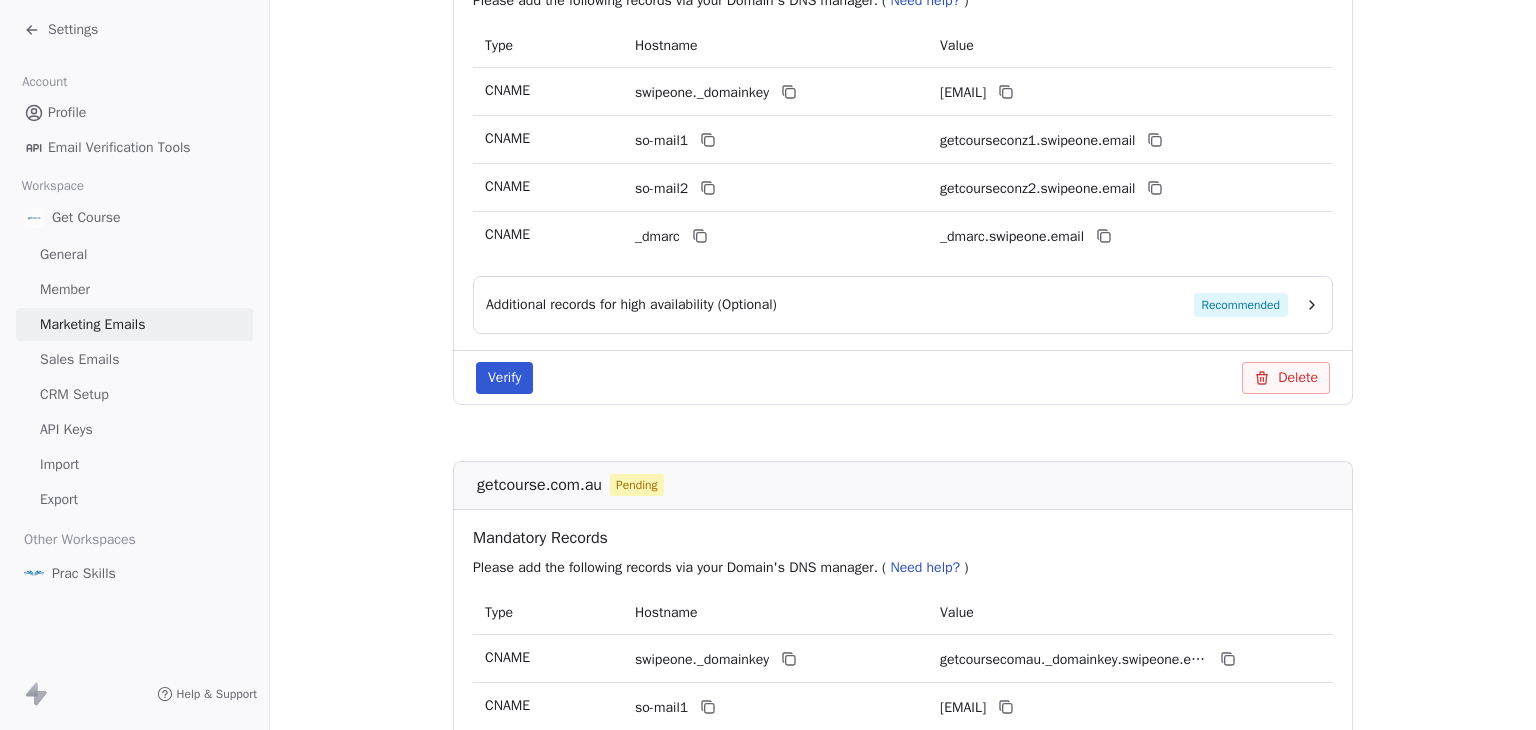 scroll, scrollTop: 500, scrollLeft: 0, axis: vertical 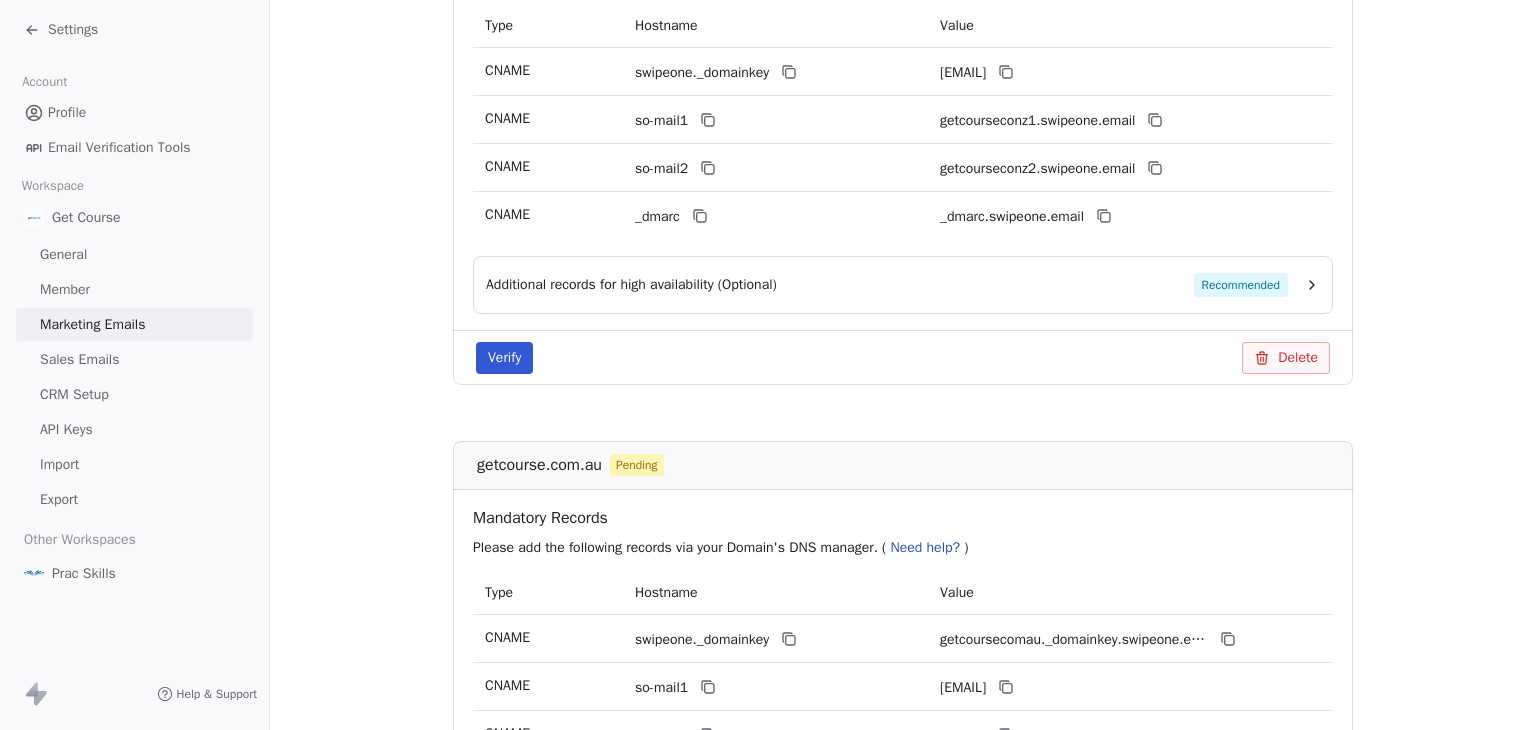 click on "Settings" at bounding box center (73, 30) 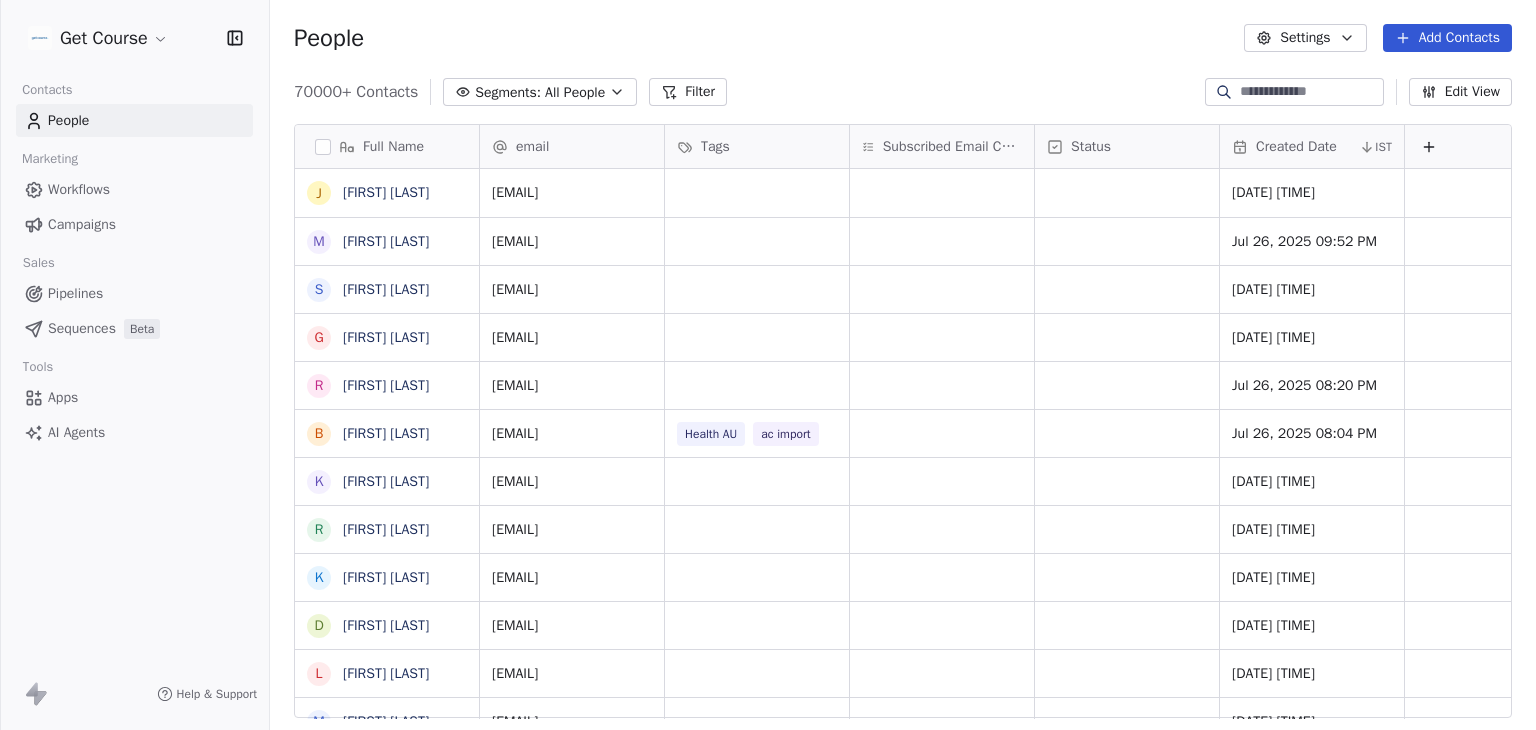 scroll, scrollTop: 16, scrollLeft: 16, axis: both 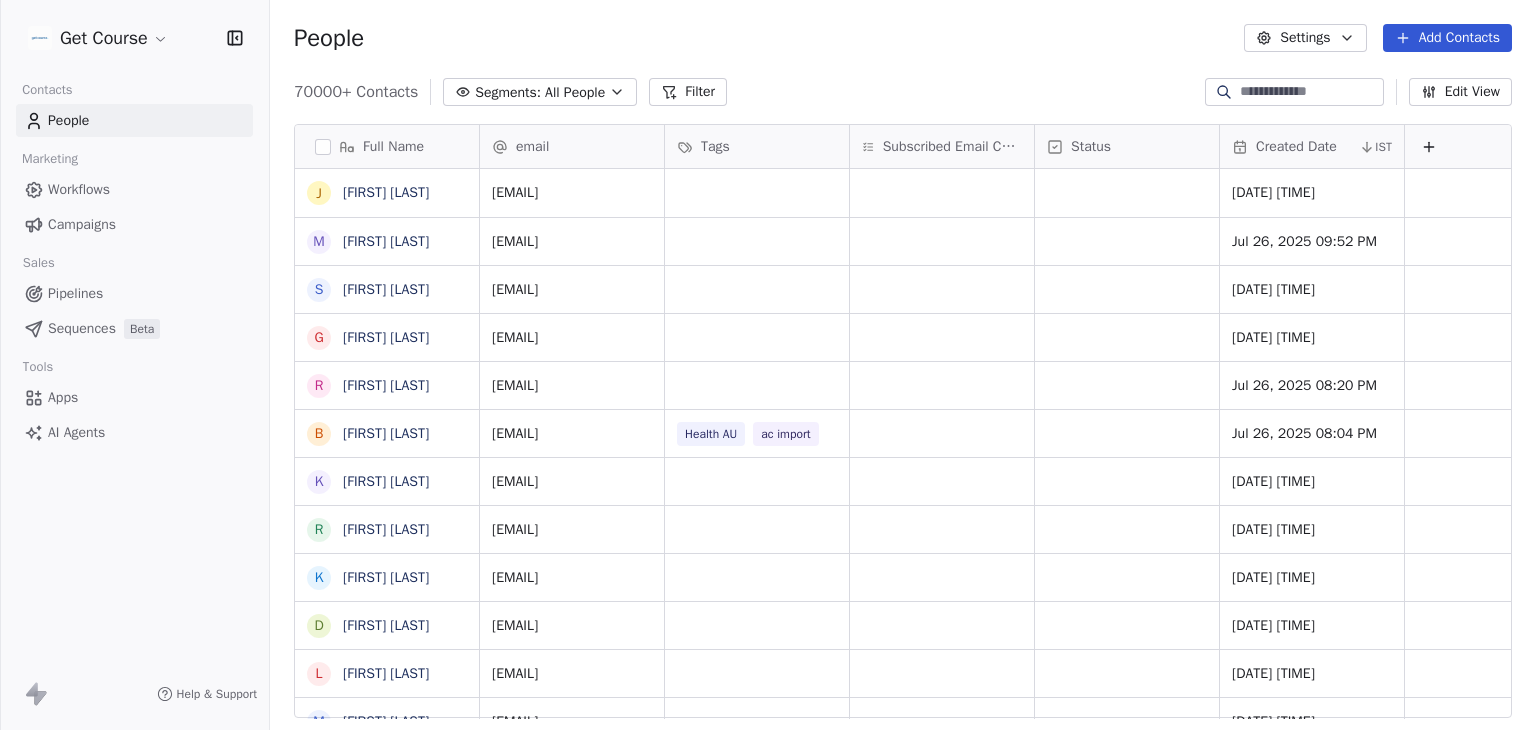 click on "Campaigns" at bounding box center (82, 224) 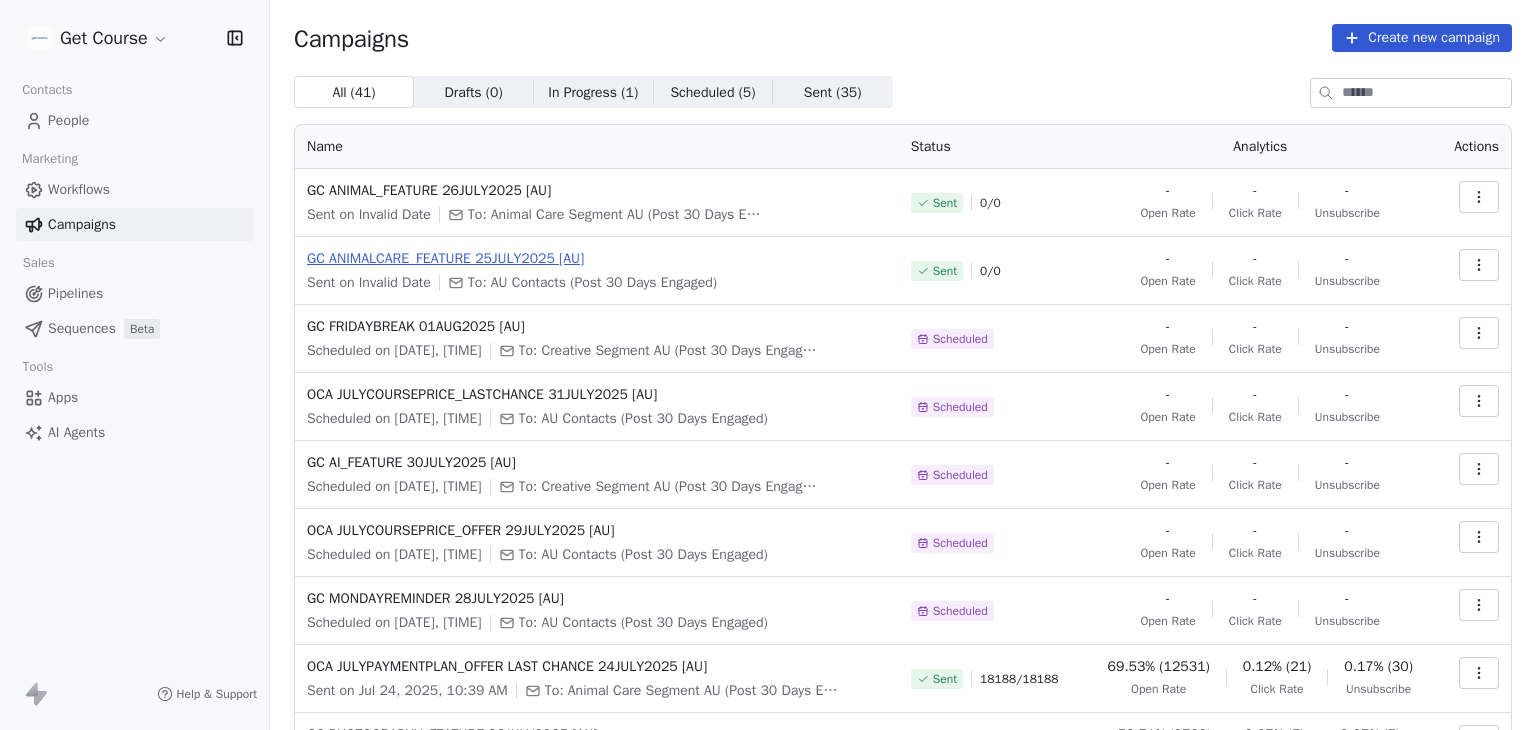 click on "GC ANIMALCARE_FEATURE 25JULY2025 [AU]" at bounding box center (597, 259) 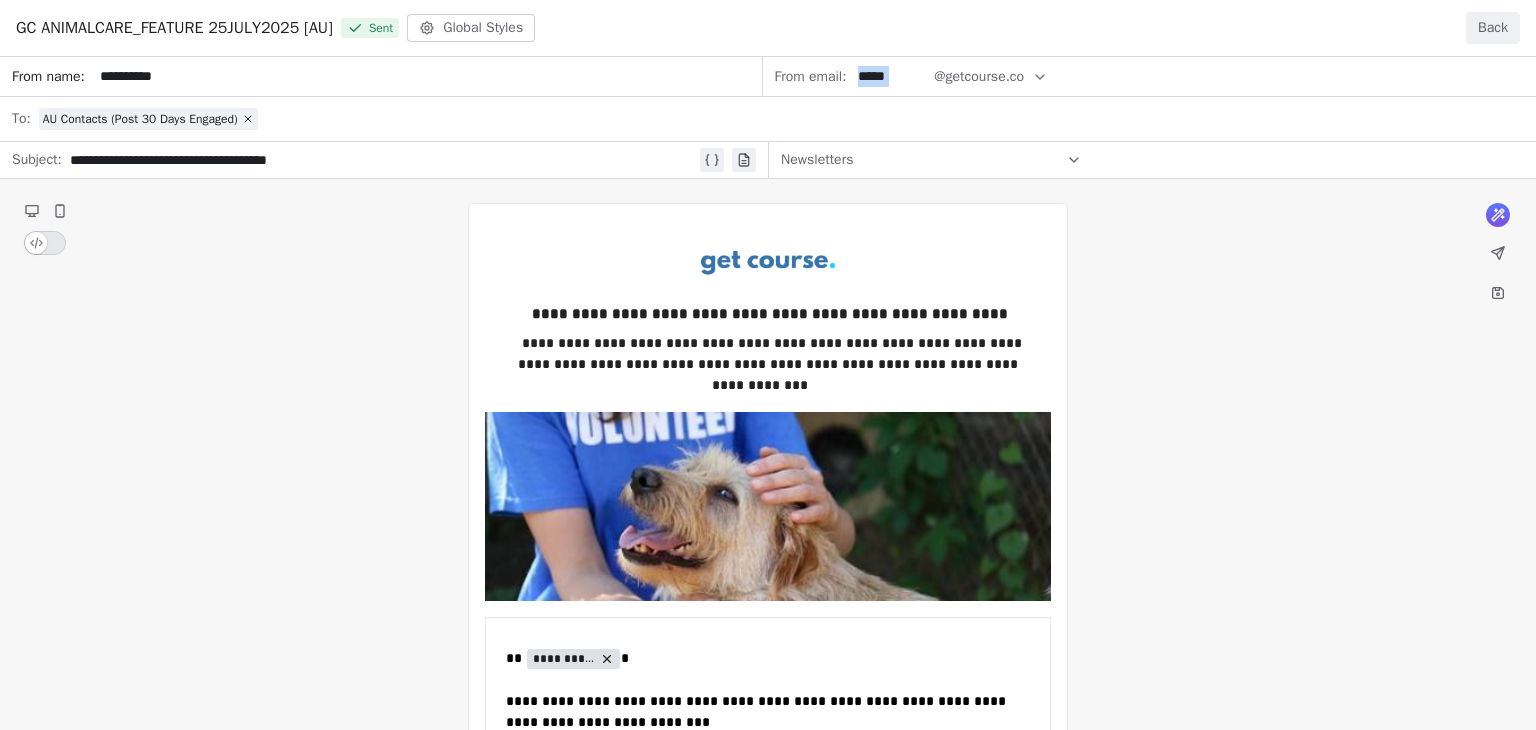 drag, startPoint x: 1071, startPoint y: 73, endPoint x: 868, endPoint y: 90, distance: 203.71059 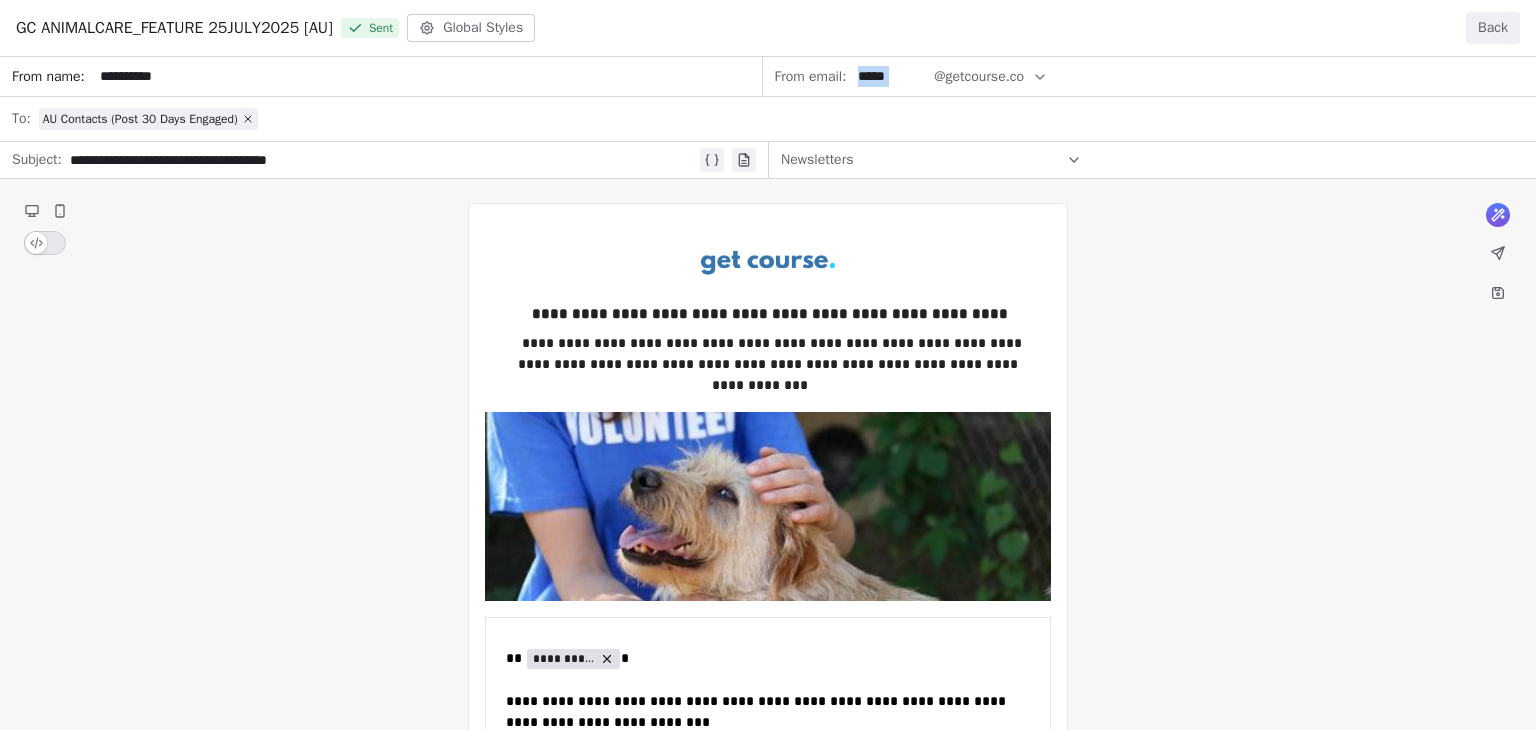 click on "**********" at bounding box center (768, 1211) 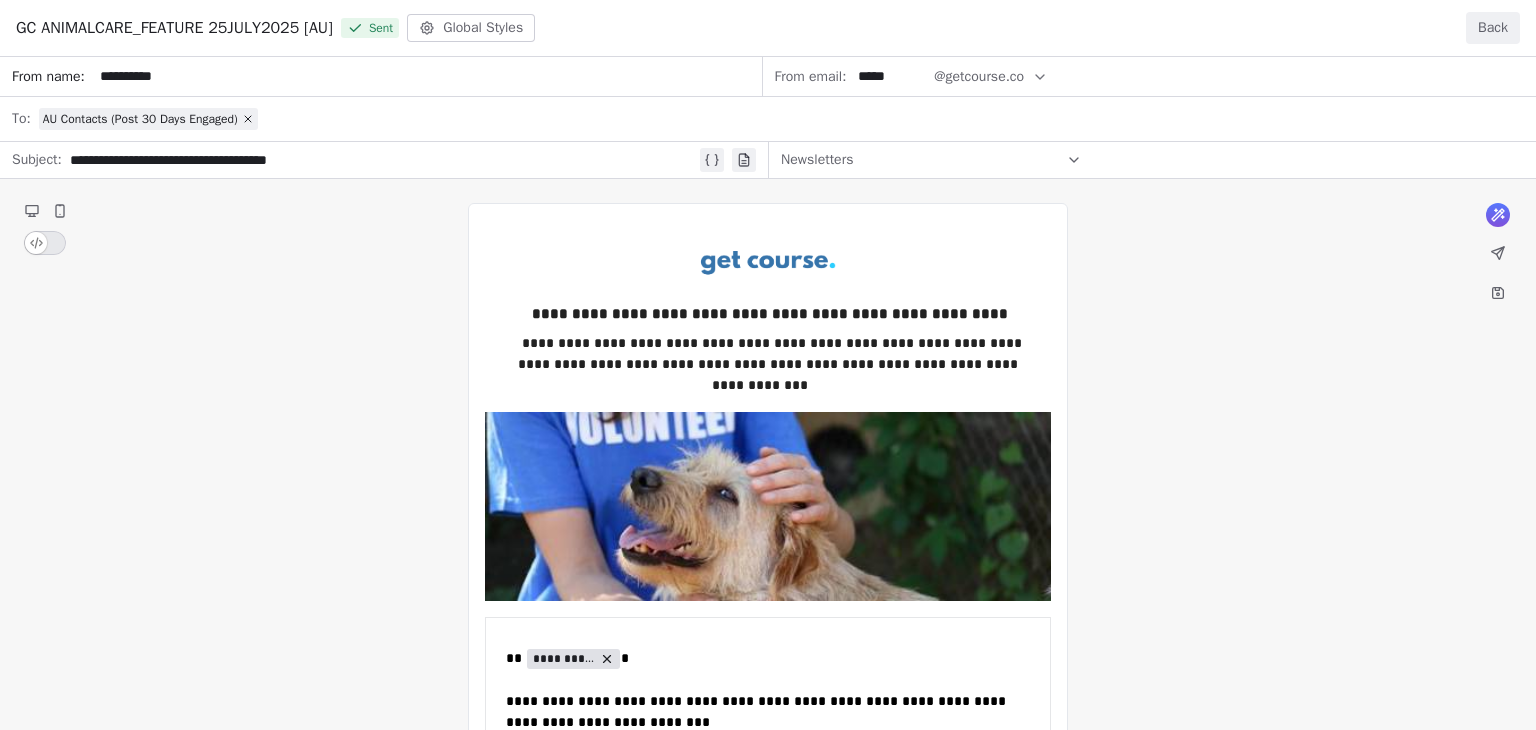 click on "**********" at bounding box center [768, 1211] 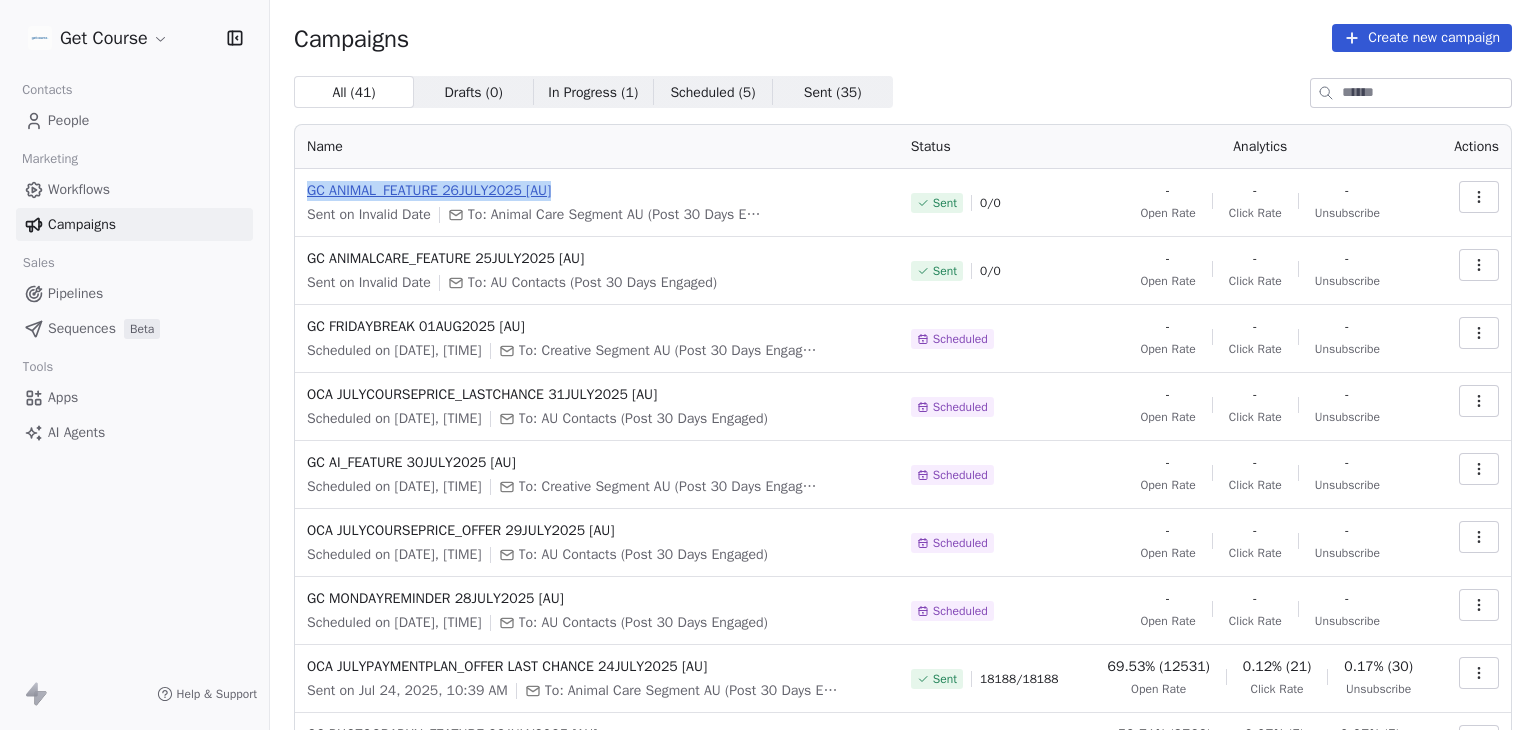 drag, startPoint x: 604, startPoint y: 188, endPoint x: 308, endPoint y: 192, distance: 296.02704 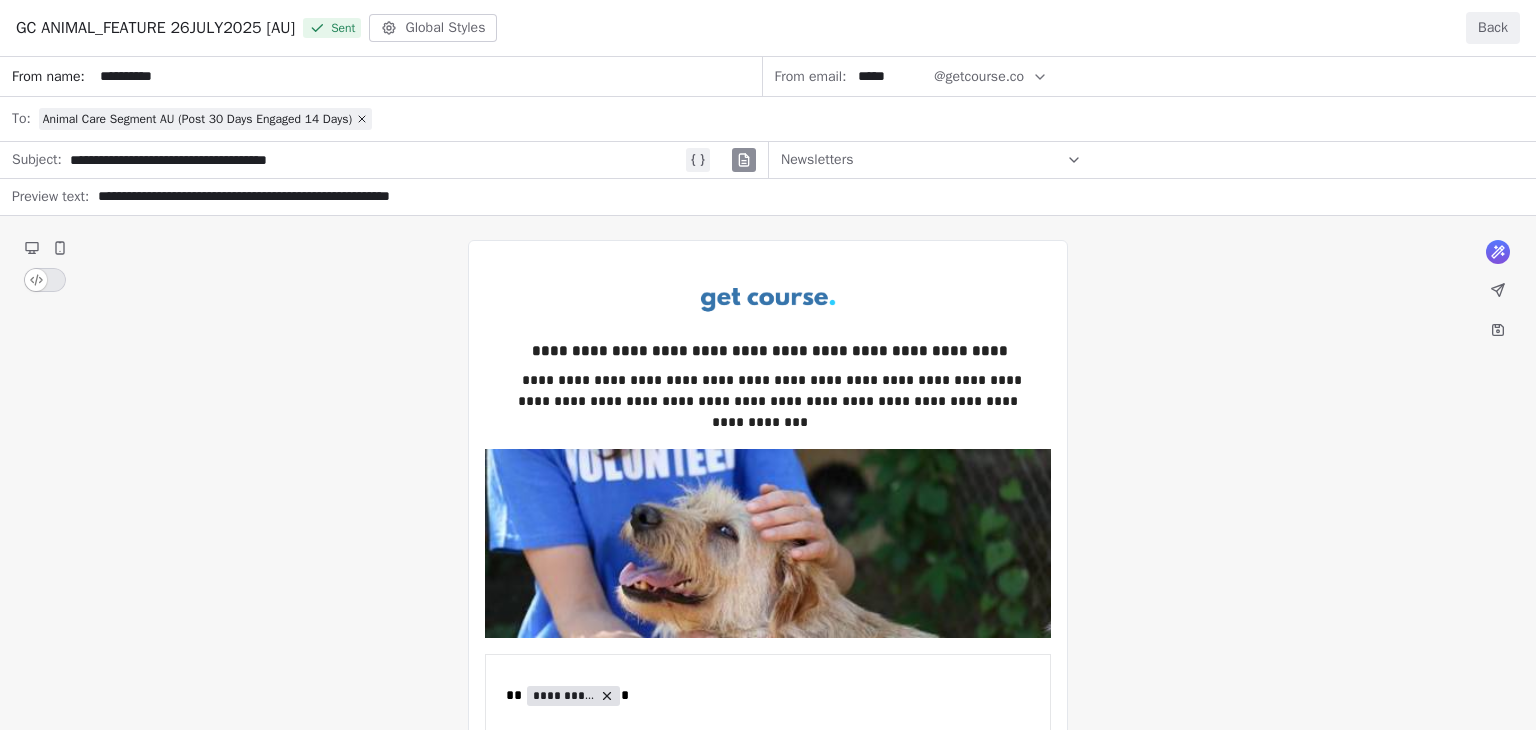 copy on "GC ANIMAL_FEATURE 26JULY2025 [AU]" 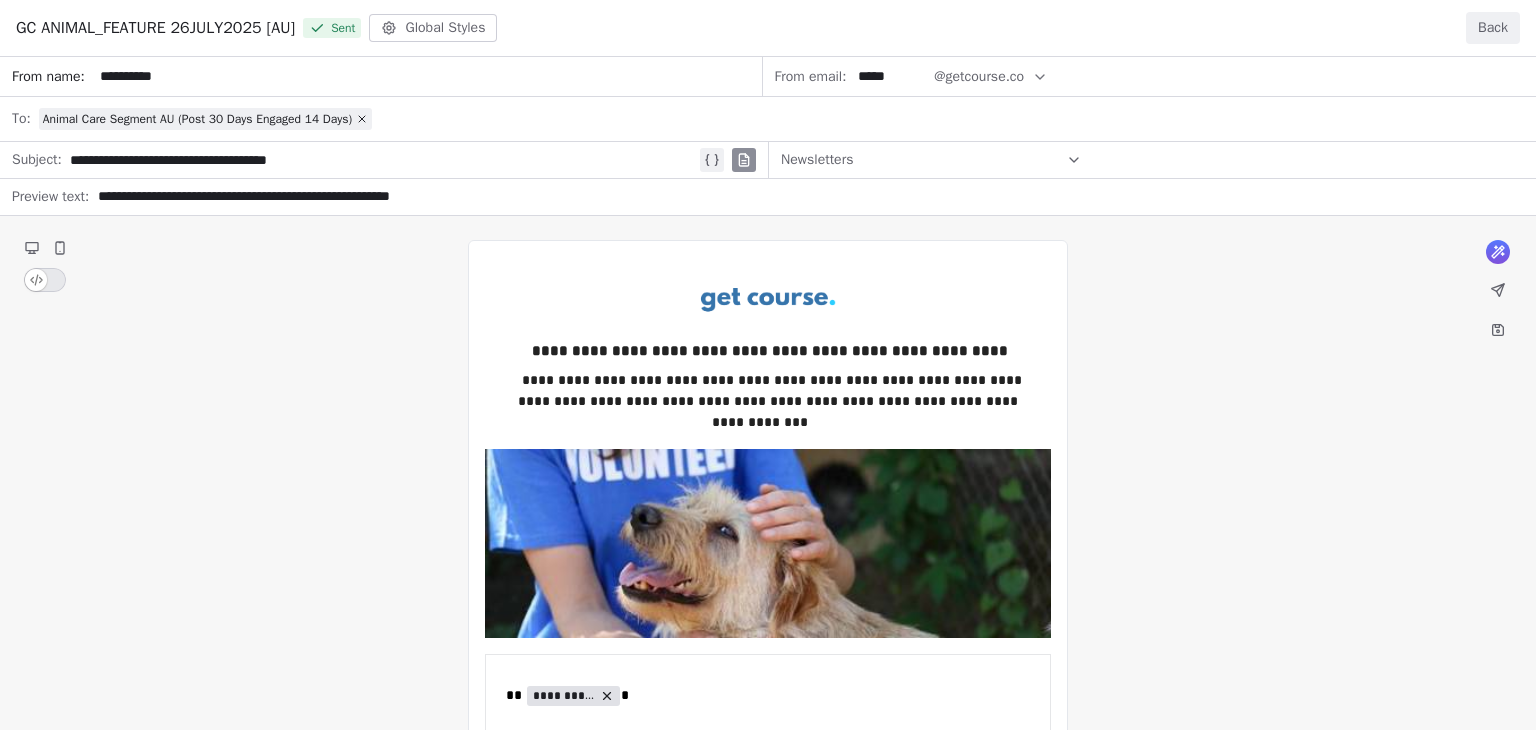 click on "Back" at bounding box center [1493, 28] 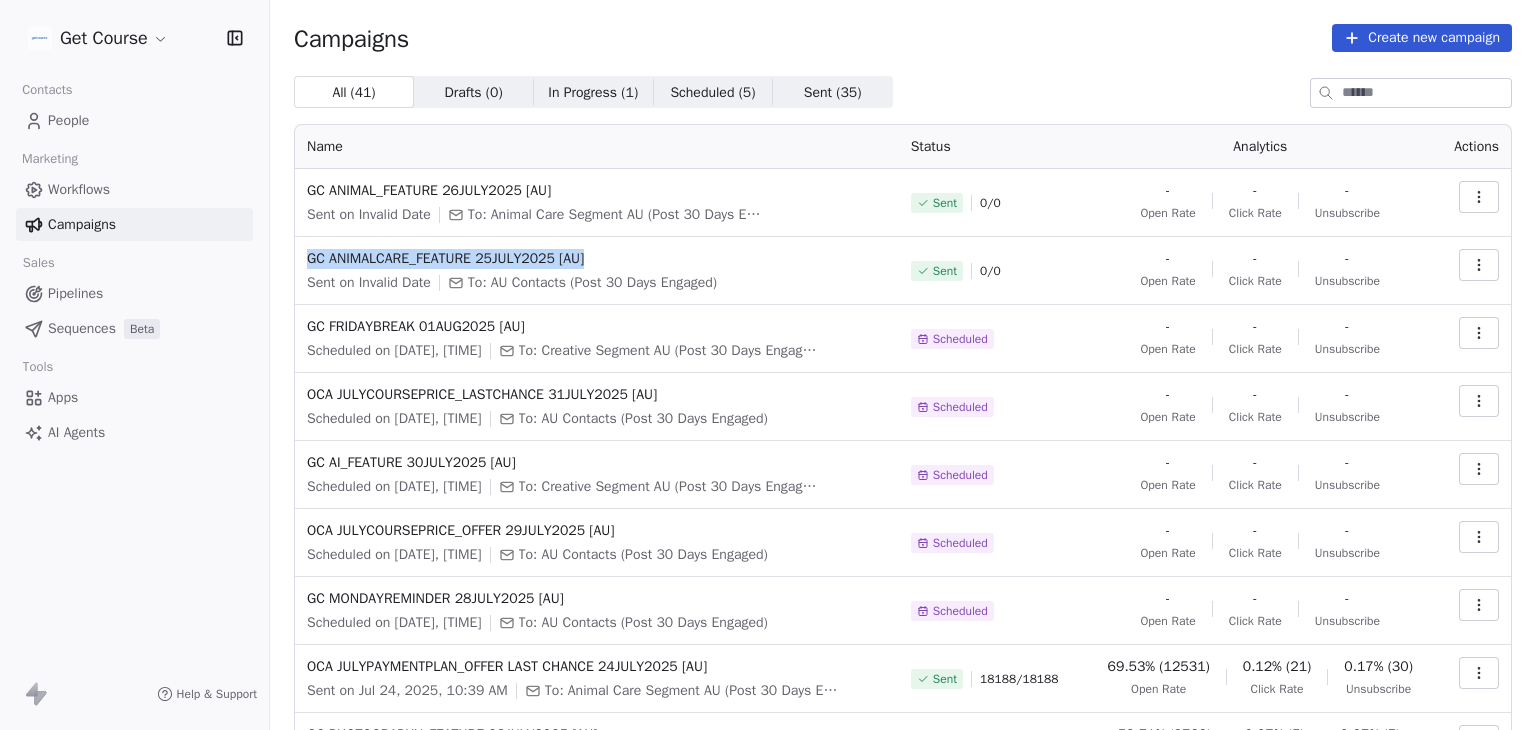 drag, startPoint x: 671, startPoint y: 255, endPoint x: 298, endPoint y: 256, distance: 373.00134 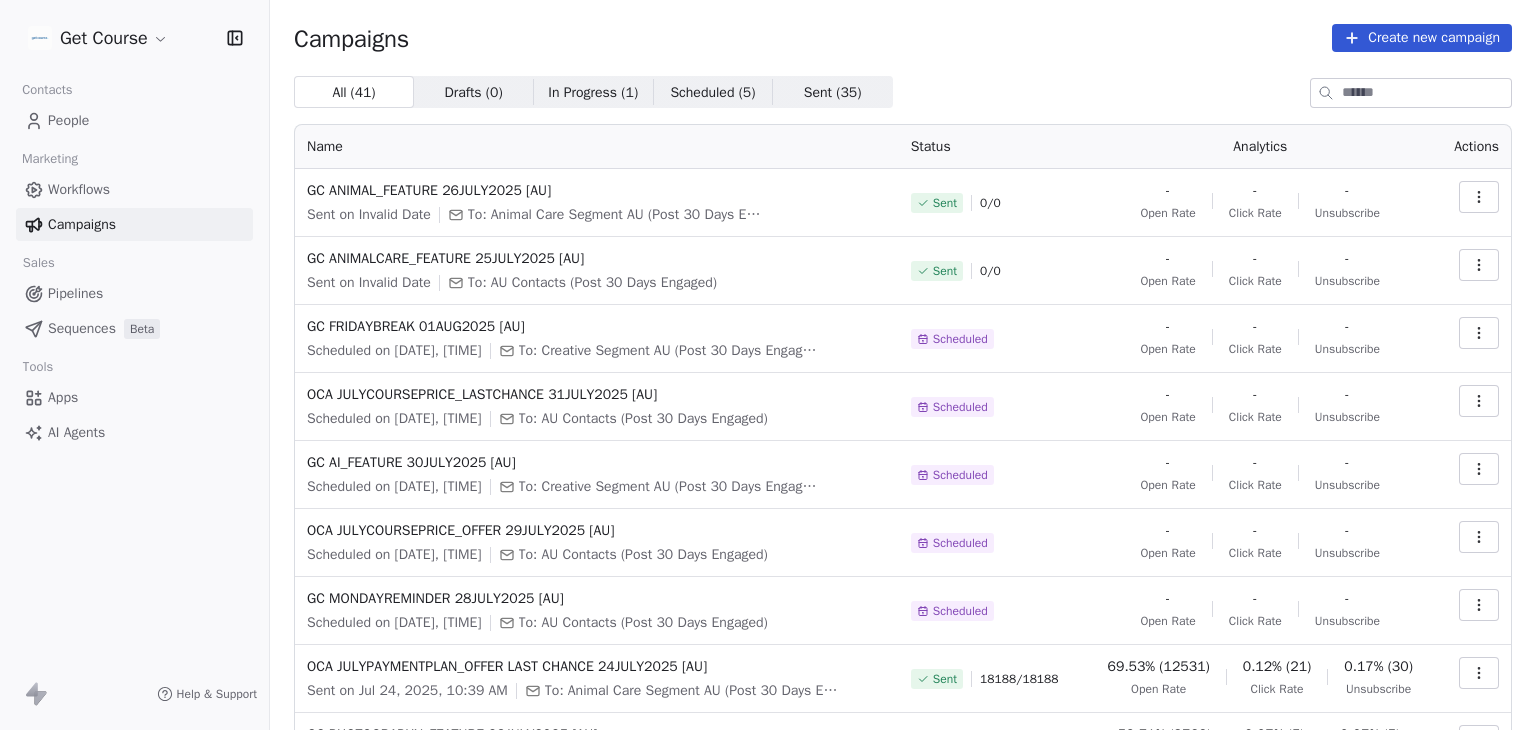 click on "Get Course Contacts People Marketing Workflows Campaigns Sales Pipelines Sequences Beta Tools Apps AI Agents Help & Support" at bounding box center [134, 365] 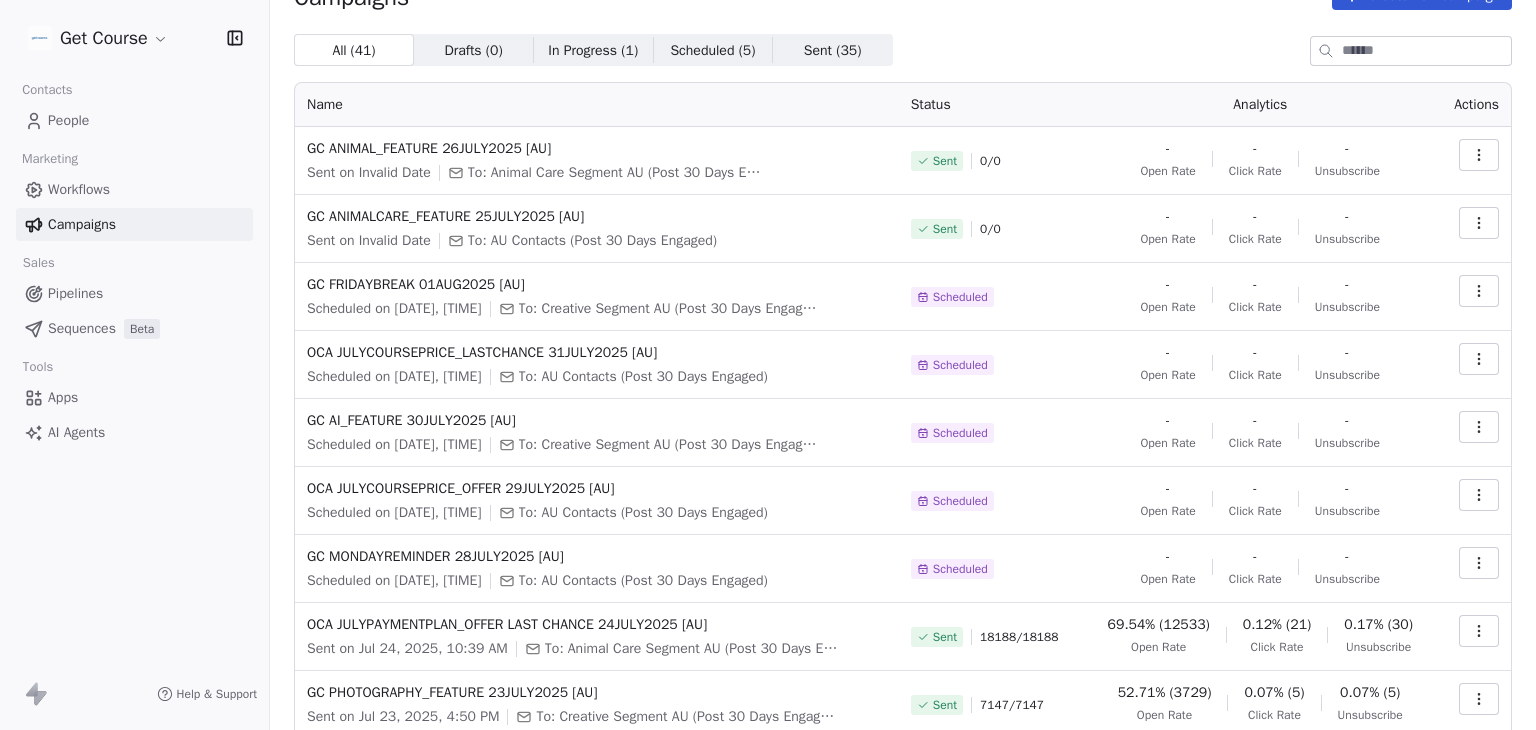scroll, scrollTop: 0, scrollLeft: 0, axis: both 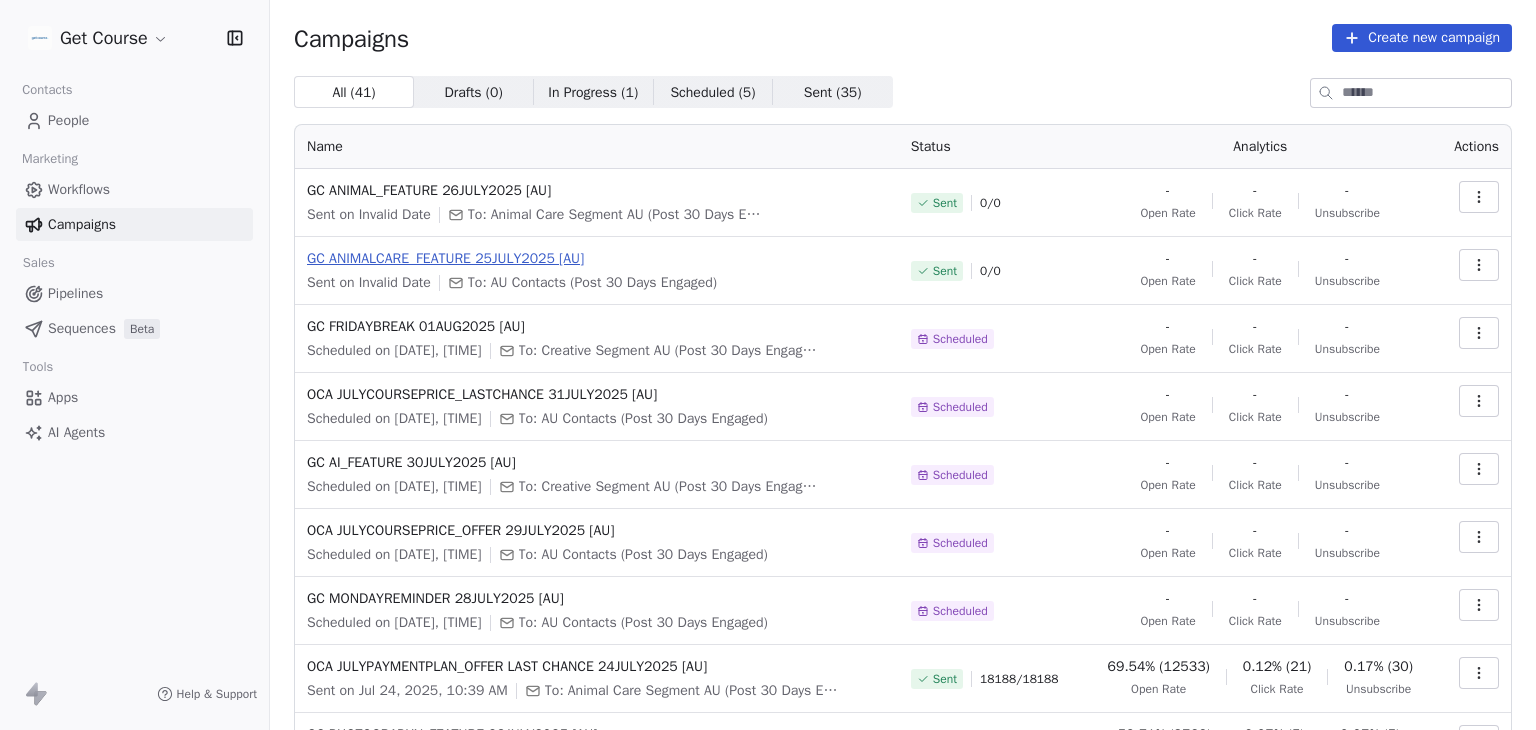 click on "GC ANIMALCARE_FEATURE 25JULY2025 [AU]" at bounding box center [597, 259] 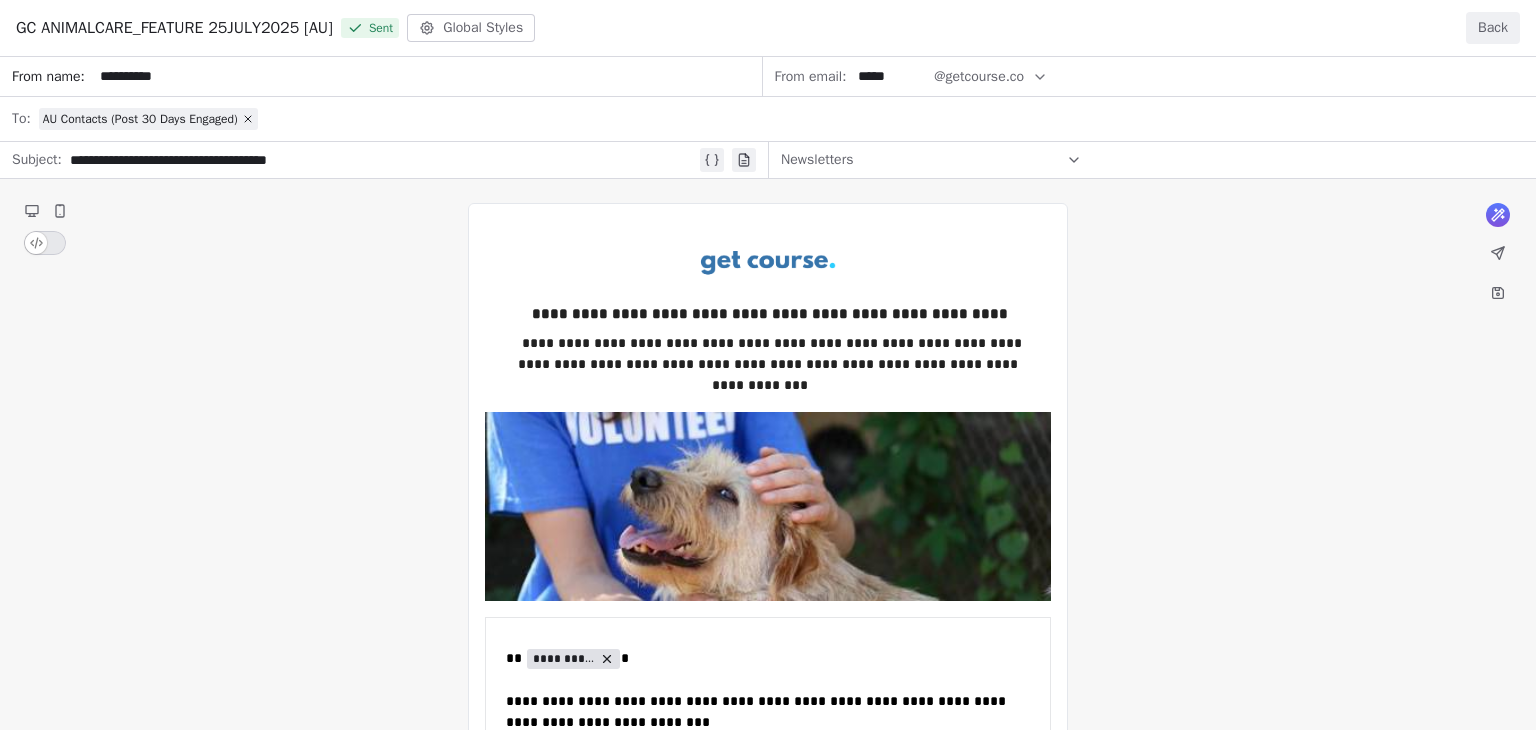 click on "Back" at bounding box center (1493, 28) 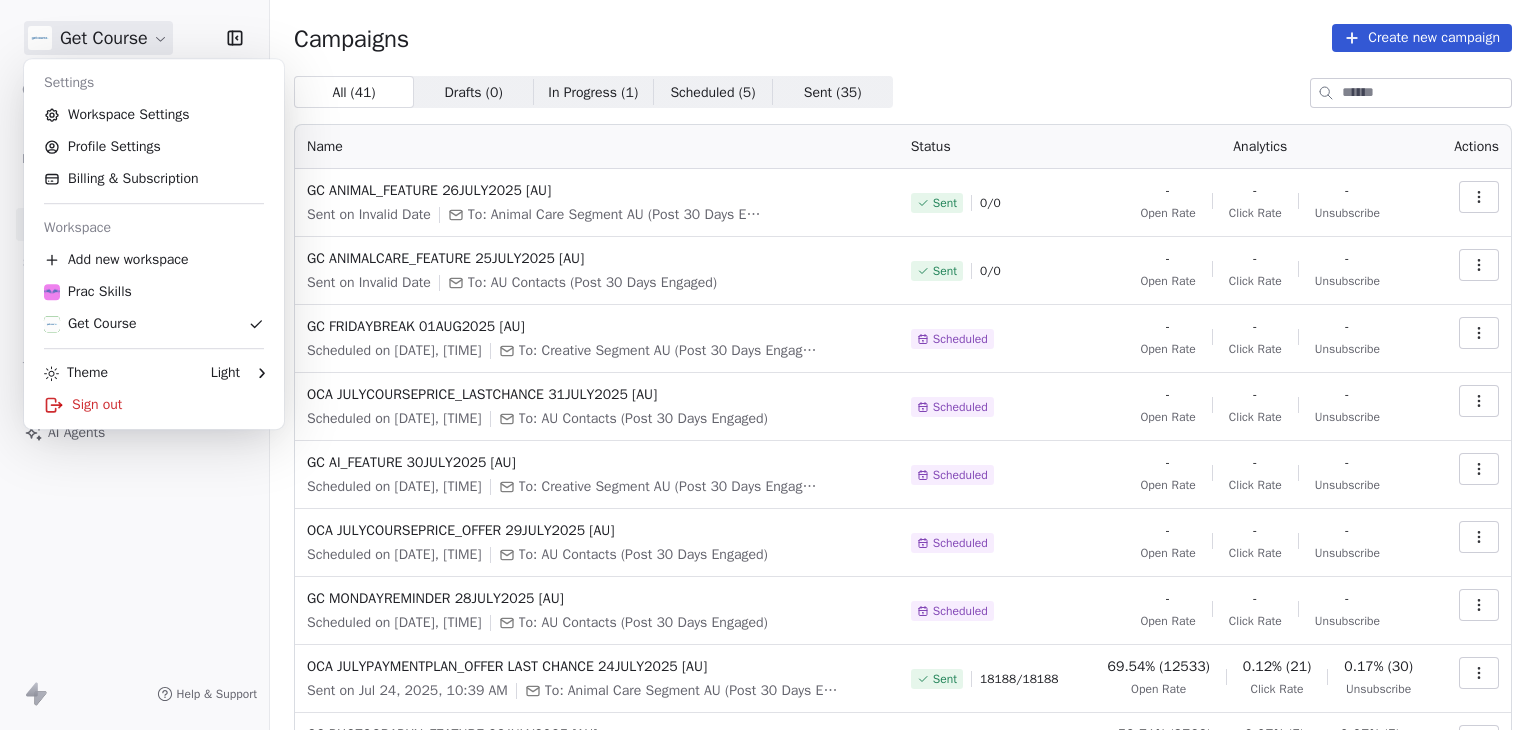 click on "Get Course Contacts People Marketing Workflows Campaigns Sales Pipelines Sequences Beta Tools Apps AI Agents Help & Support Campaigns  Create new campaign All ( 41 ) All ( 41 ) Drafts ( 0 ) Drafts ( 0 ) In Progress ( 1 ) In Progress ( 1 ) Scheduled ( 5 ) Scheduled ( 5 ) Sent ( 35 ) Sent ( 35 ) Name Status Analytics Actions GC ANIMAL_FEATURE 26JULY2025 [AU] Sent on Invalid Date To: Animal Care Segment AU (Post 30 Days Engaged 14 Days)  Sent 0 / 0 - Open Rate - Click Rate - Unsubscribe GC ANIMALCARE_FEATURE 25JULY2025 [AU] Sent on Invalid Date To: AU Contacts (Post 30 Days Engaged)  Sent 0 / 0 - Open Rate - Click Rate - Unsubscribe GC FRIDAYBREAK 01AUG2025 [AU] Scheduled on Aug 1, 2025, 12:30 PM To: Creative Segment AU (Post 30 Days Engaged) + 1 more Scheduled - Open Rate - Click Rate - Unsubscribe OCA JULYCOURSEPRICE_LASTCHANCE 31JULY2025 [AU] Scheduled on Jul 31, 2025, 5:30 AM To: AU Contacts (Post 30 Days Engaged)  Scheduled - Open Rate - Click Rate - Unsubscribe GC AI_FEATURE 30JULY2025 [AU] Scheduled - -" at bounding box center (768, 365) 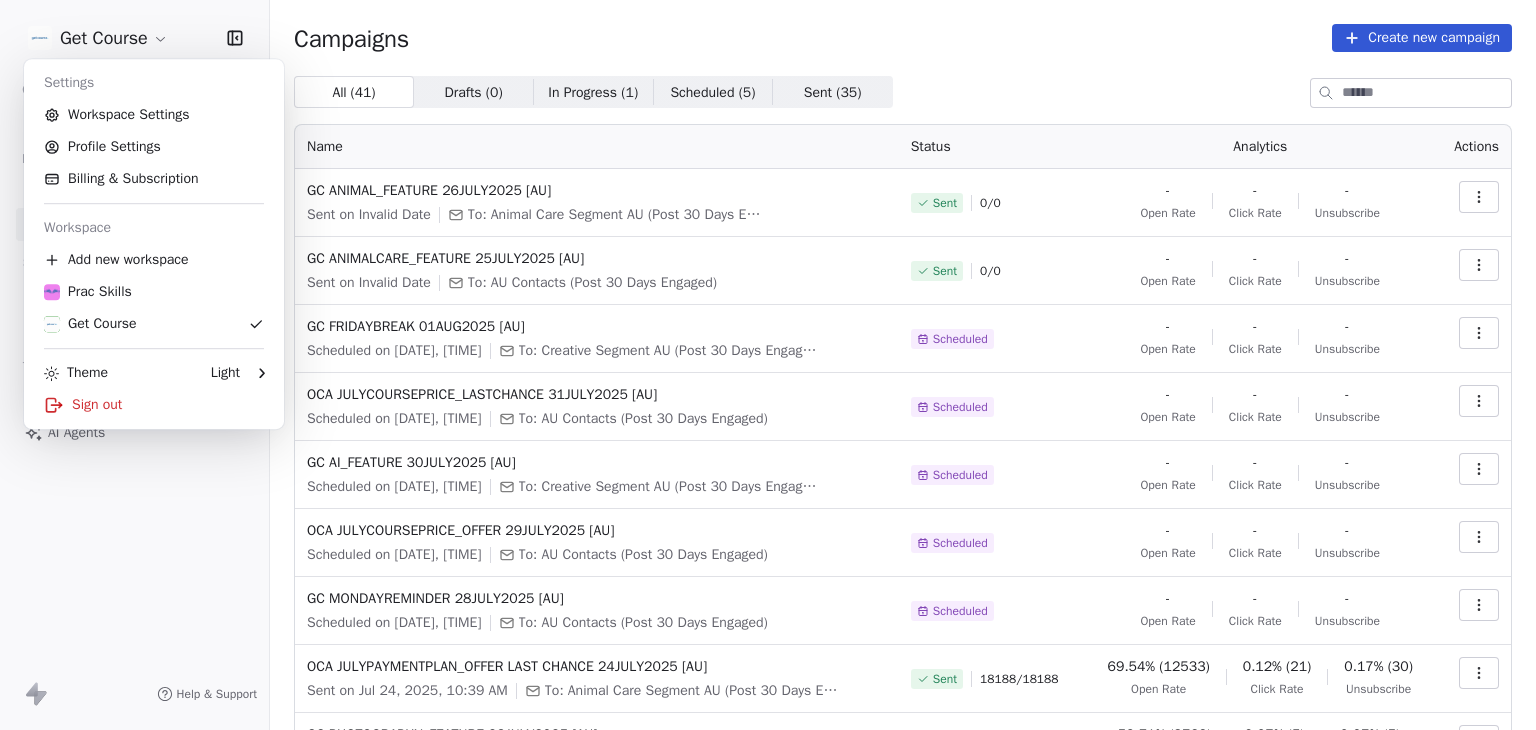 click on "Get Course Contacts People Marketing Workflows Campaigns Sales Pipelines Sequences Beta Tools Apps AI Agents Help & Support Campaigns  Create new campaign All ( 41 ) All ( 41 ) Drafts ( 0 ) Drafts ( 0 ) In Progress ( 1 ) In Progress ( 1 ) Scheduled ( 5 ) Scheduled ( 5 ) Sent ( 35 ) Sent ( 35 ) Name Status Analytics Actions GC ANIMAL_FEATURE 26JULY2025 [AU] Sent on Invalid Date To: Animal Care Segment AU (Post 30 Days Engaged 14 Days)  Sent 0 / 0 - Open Rate - Click Rate - Unsubscribe GC ANIMALCARE_FEATURE 25JULY2025 [AU] Sent on Invalid Date To: AU Contacts (Post 30 Days Engaged)  Sent 0 / 0 - Open Rate - Click Rate - Unsubscribe GC FRIDAYBREAK 01AUG2025 [AU] Scheduled on Aug 1, 2025, 12:30 PM To: Creative Segment AU (Post 30 Days Engaged) + 1 more Scheduled - Open Rate - Click Rate - Unsubscribe OCA JULYCOURSEPRICE_LASTCHANCE 31JULY2025 [AU] Scheduled on Jul 31, 2025, 5:30 AM To: AU Contacts (Post 30 Days Engaged)  Scheduled - Open Rate - Click Rate - Unsubscribe GC AI_FEATURE 30JULY2025 [AU] Scheduled - -" at bounding box center (768, 365) 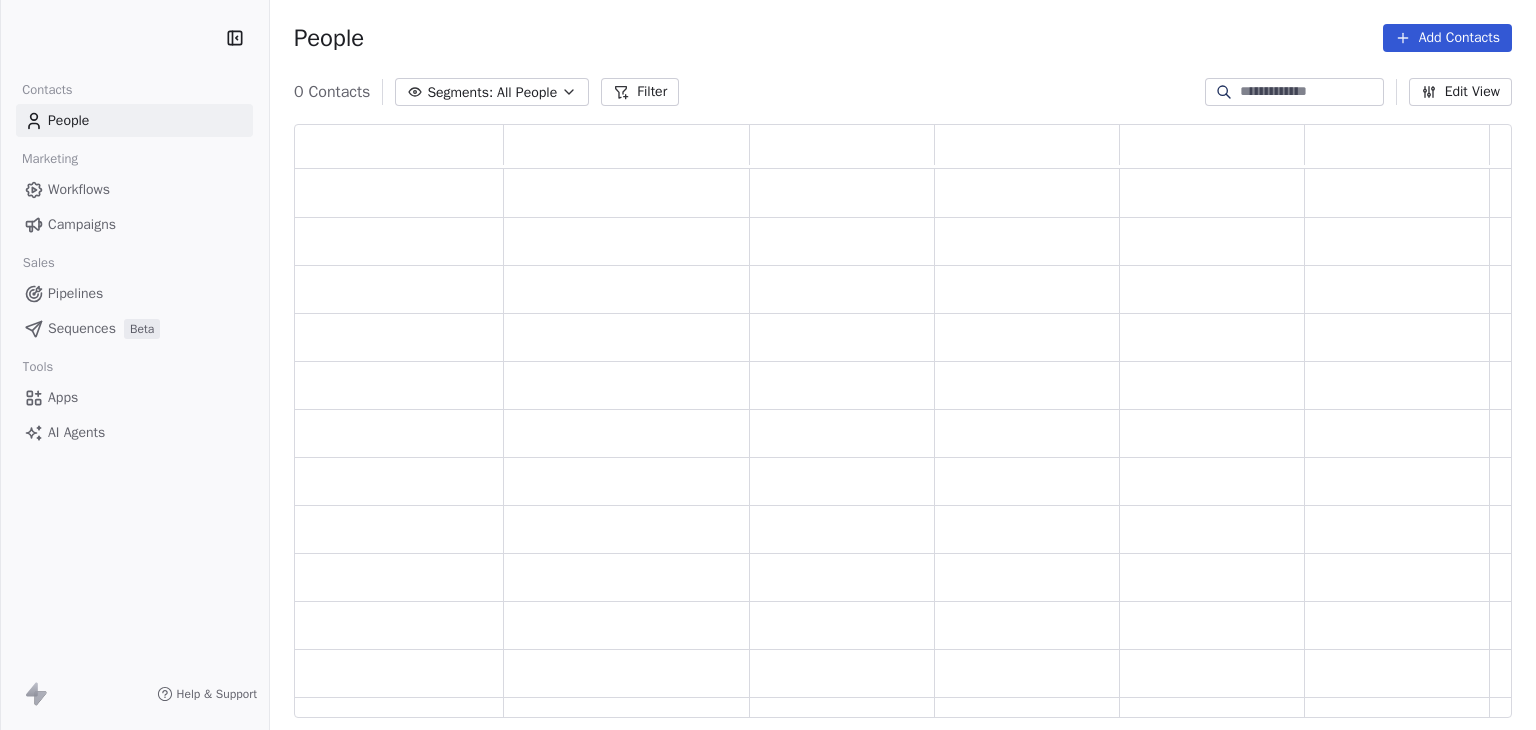 scroll, scrollTop: 0, scrollLeft: 0, axis: both 